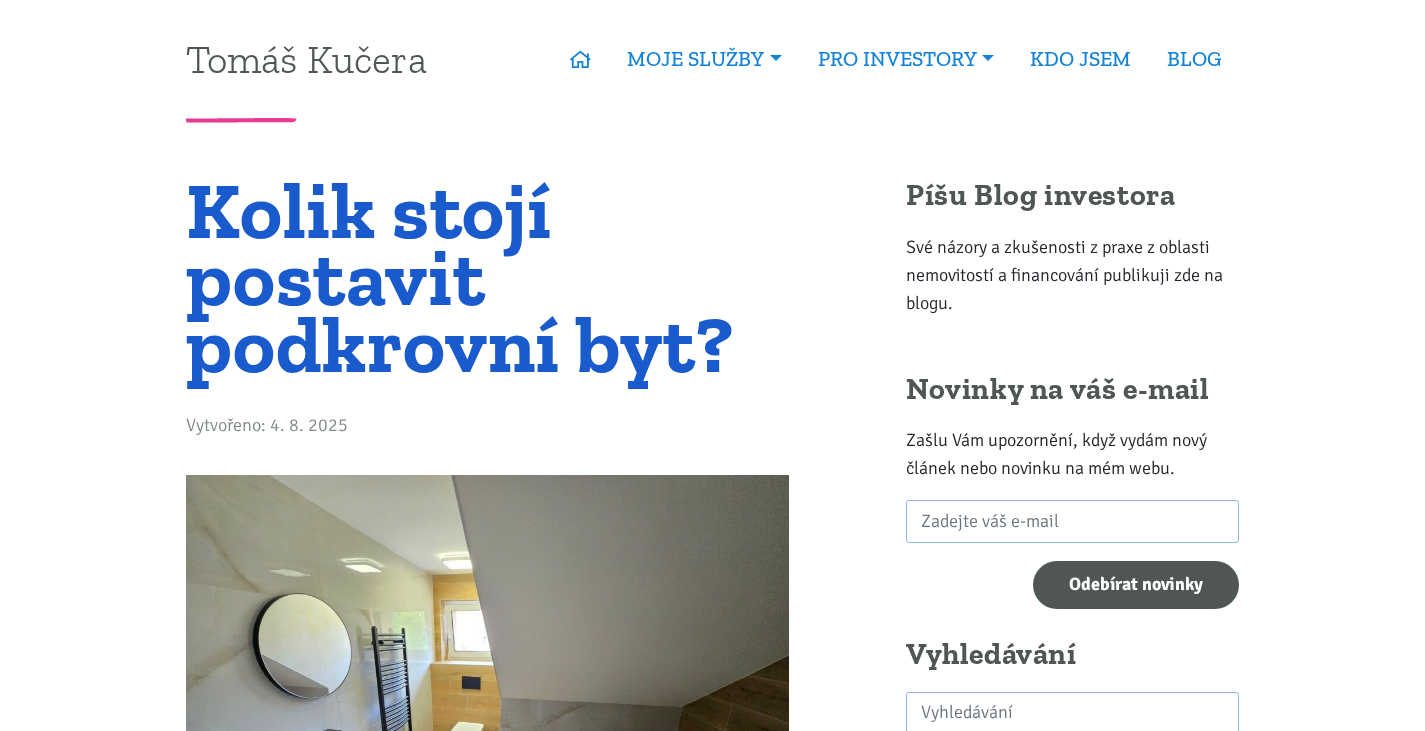 scroll, scrollTop: 0, scrollLeft: 0, axis: both 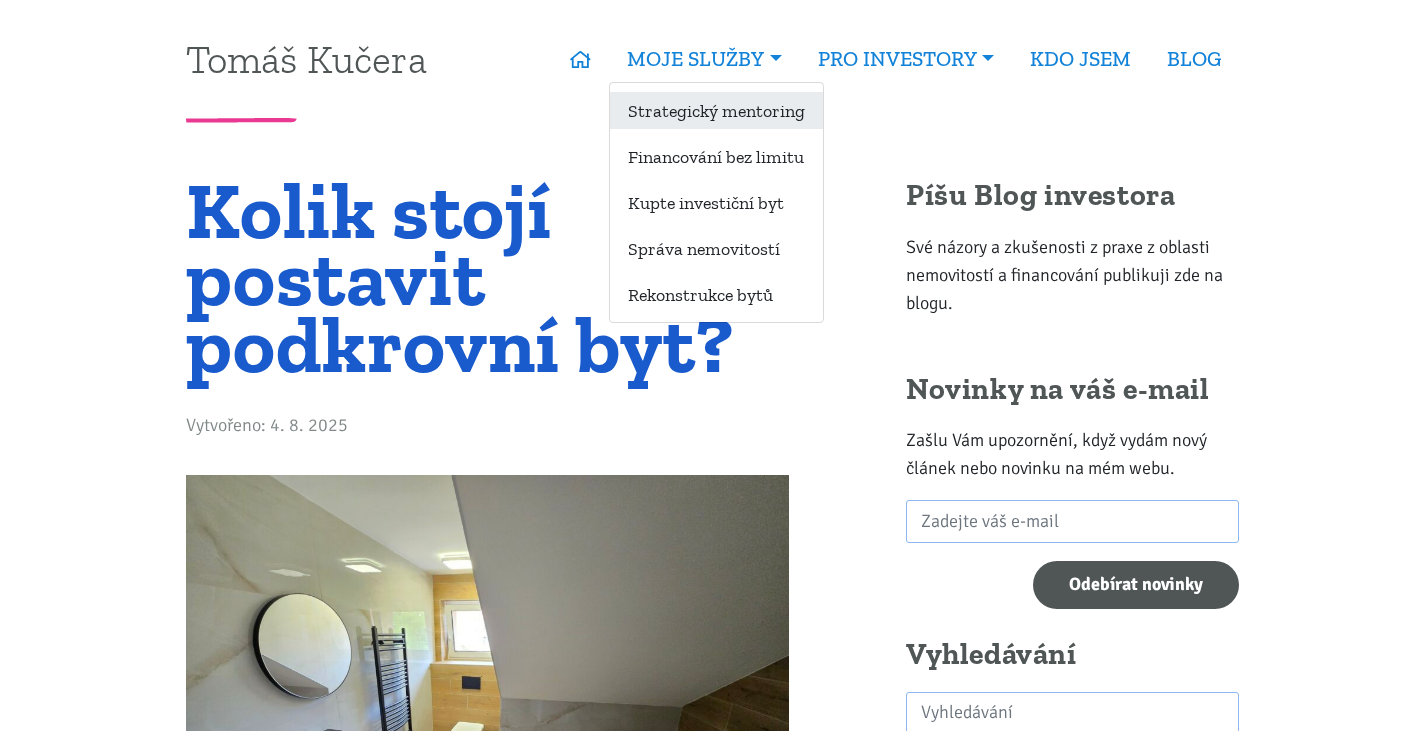click on "Strategický mentoring" at bounding box center (716, 110) 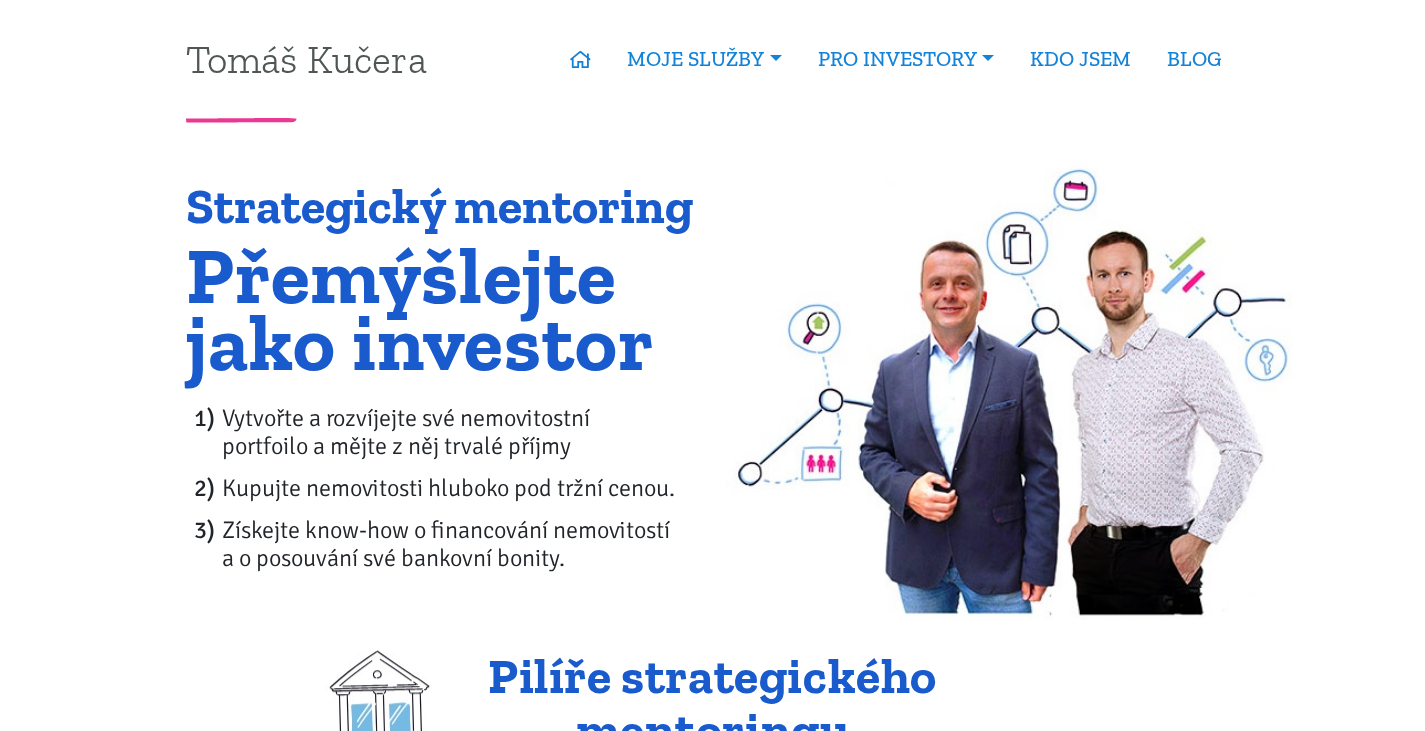 scroll, scrollTop: 0, scrollLeft: 0, axis: both 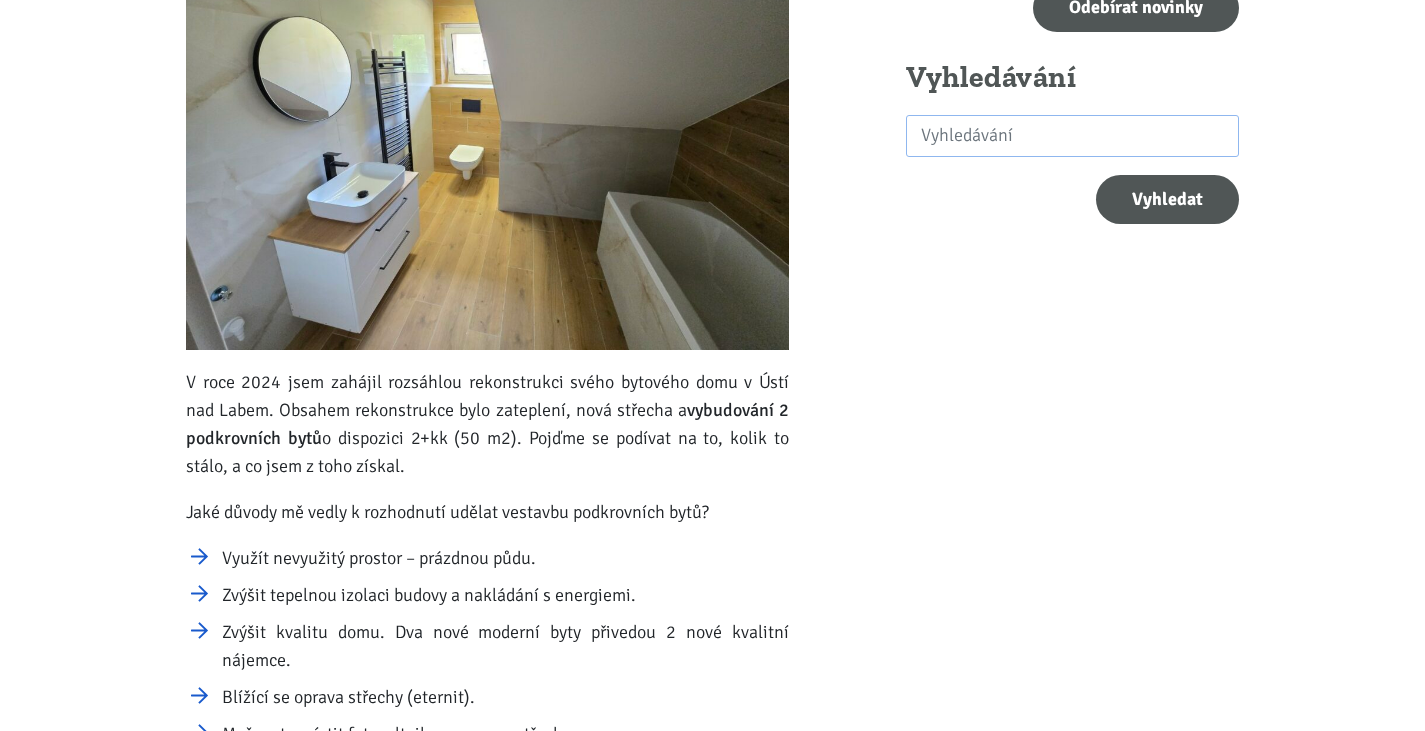 click on "V roce [YEAR] jsem zahájil rozsáhlou rekonstrukci svého bytového domu v [CITY]. Obsahem rekonstrukce bylo zateplení, nová střecha a  vybudování 2 podkrovních bytů  o dispozici 2+kk ([AREA] m2). Pojďme se podívat na to, kolik to stálo, a co jsem z toho získal." at bounding box center [487, 424] 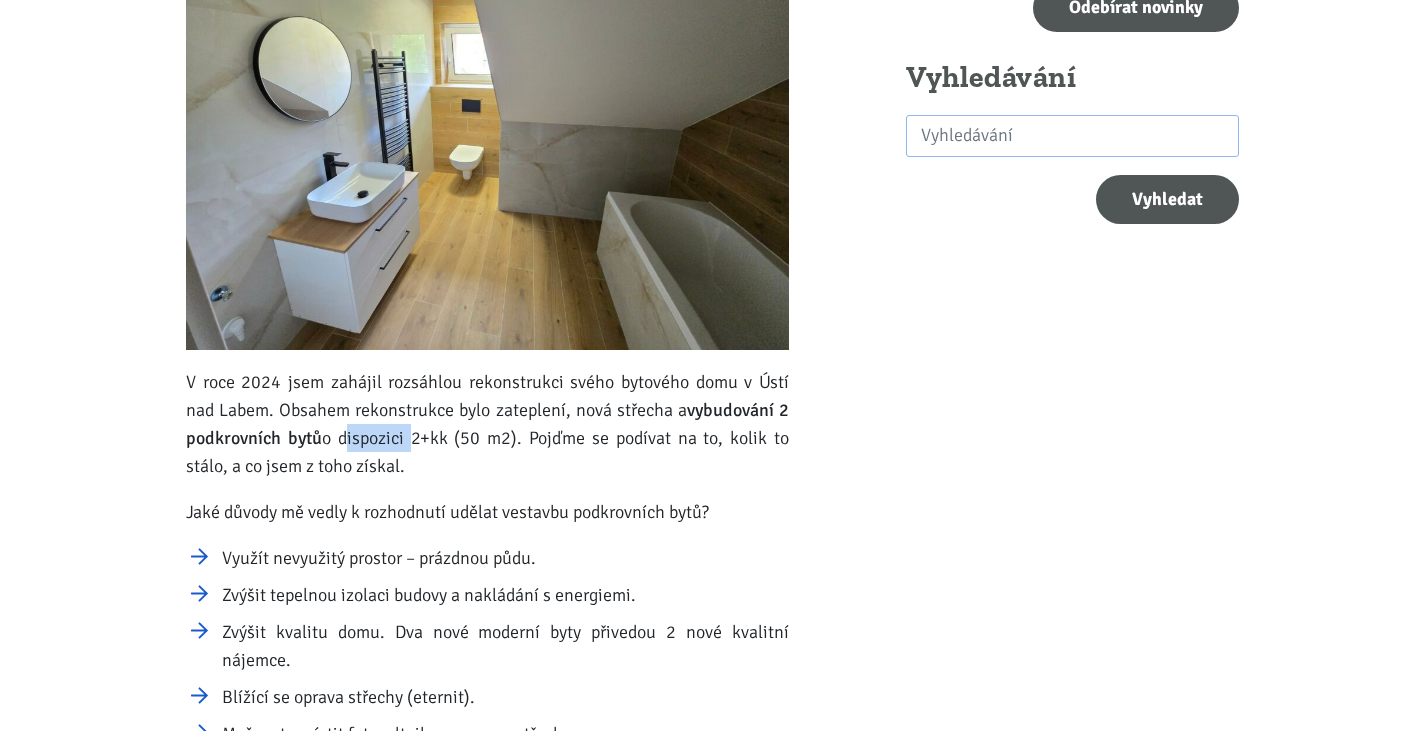 click on "V roce 2024 jsem zahájil rozsáhlou rekonstrukci svého bytového domu v Ústí nad Labem. Obsahem rekonstrukce bylo zateplení, nová střecha a  vybudování 2 podkrovních bytů  o dispozici 2+kk (50 m2). Pojďme se podívat na to, kolik to stálo, a co jsem z toho získal." at bounding box center [487, 424] 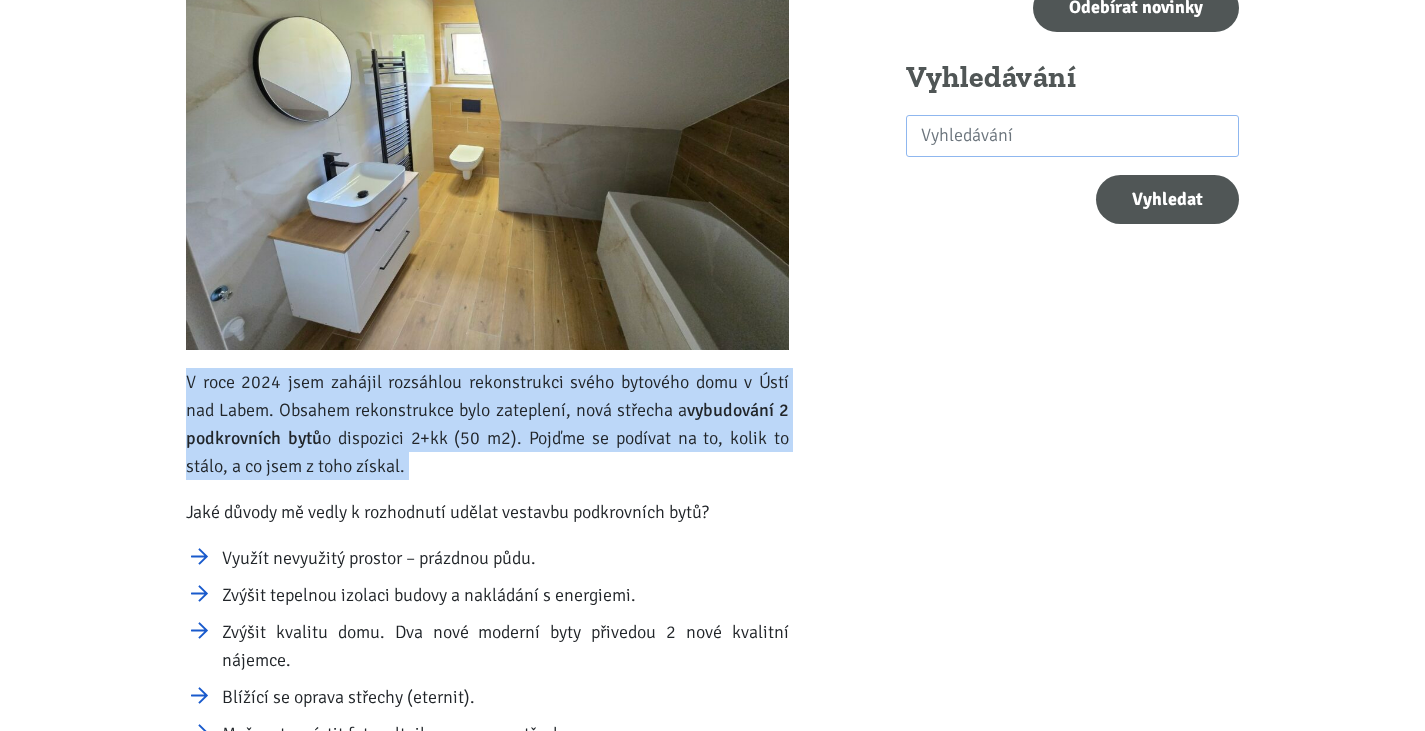 click on "V roce 2024 jsem zahájil rozsáhlou rekonstrukci svého bytového domu v Ústí nad Labem. Obsahem rekonstrukce bylo zateplení, nová střecha a  vybudování 2 podkrovních bytů  o dispozici 2+kk (50 m2). Pojďme se podívat na to, kolik to stálo, a co jsem z toho získal." at bounding box center (487, 424) 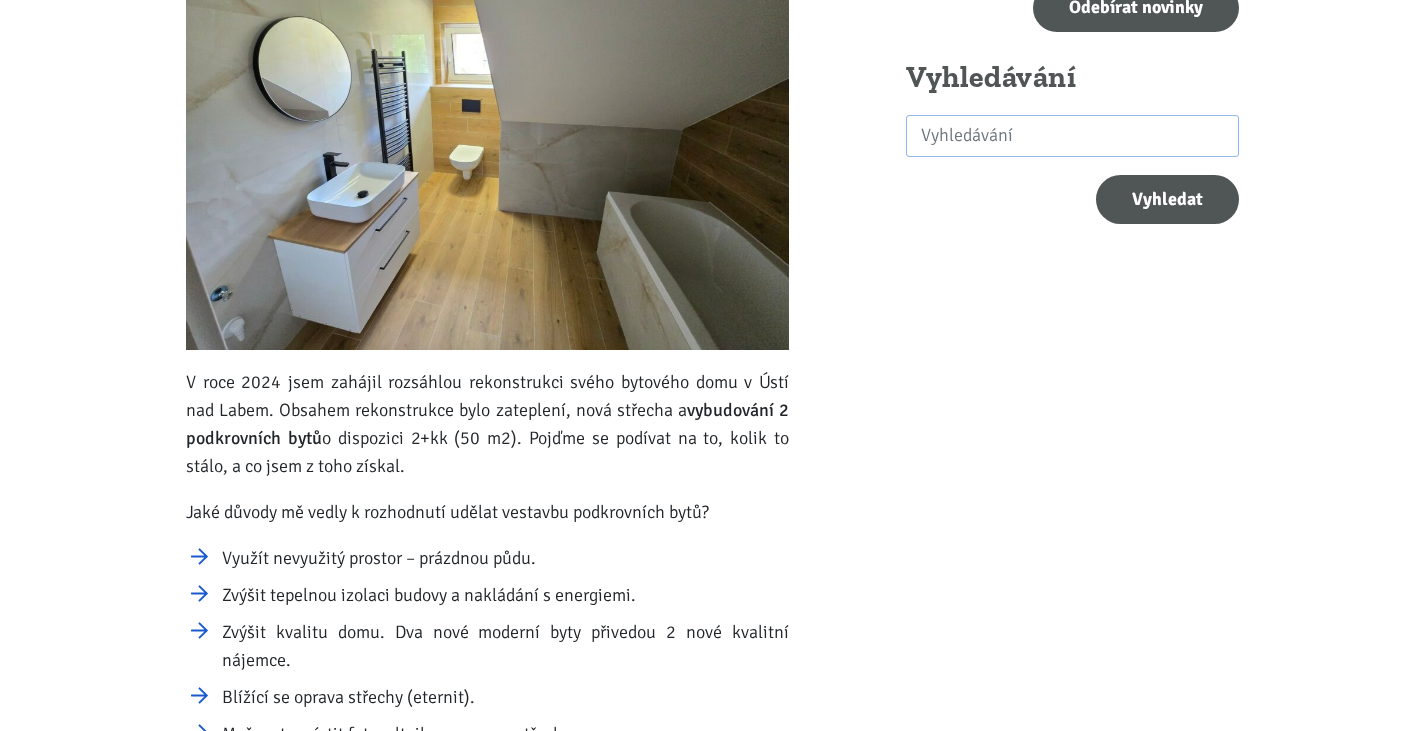 click on "Jaké důvody mě vedly k rozhodnutí udělat vestavbu podkrovních bytů?" at bounding box center (487, 512) 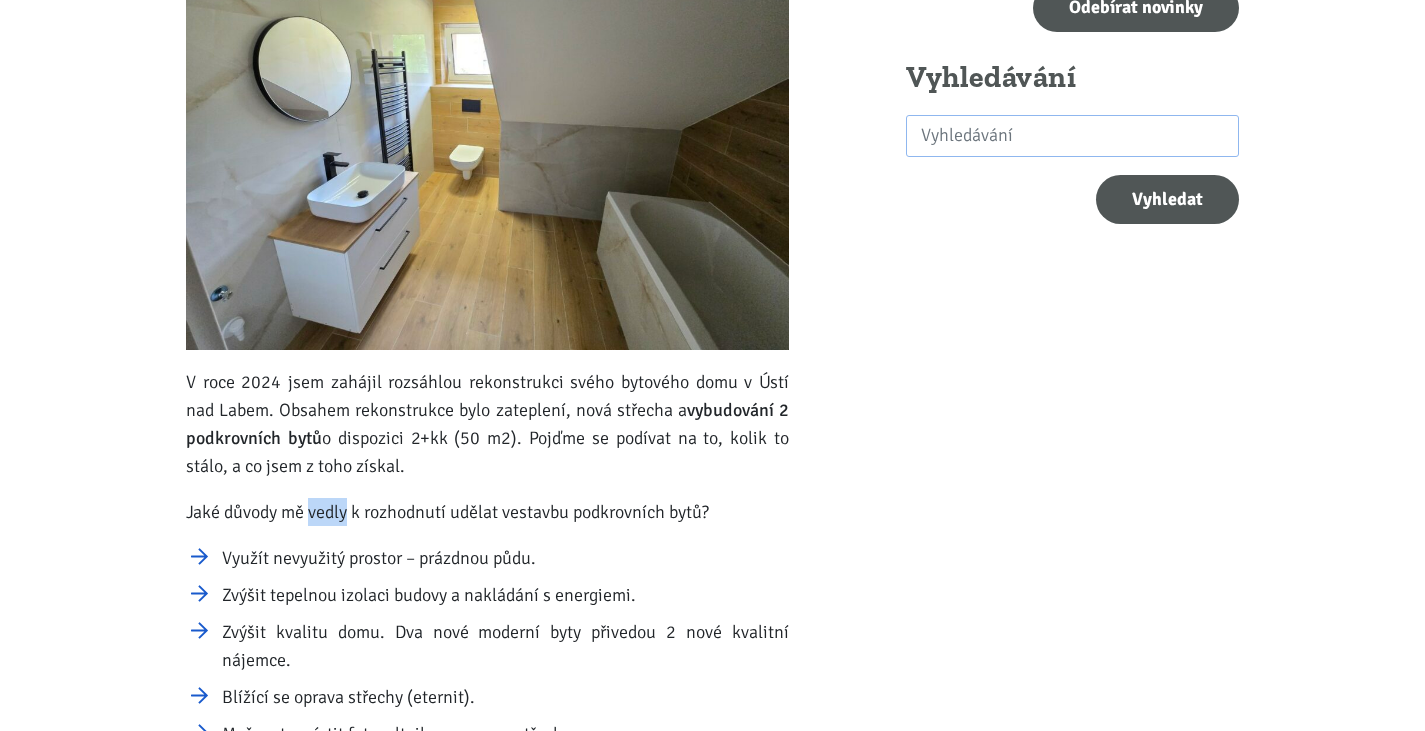 click on "Jaké důvody mě vedly k rozhodnutí udělat vestavbu podkrovních bytů?" at bounding box center [487, 512] 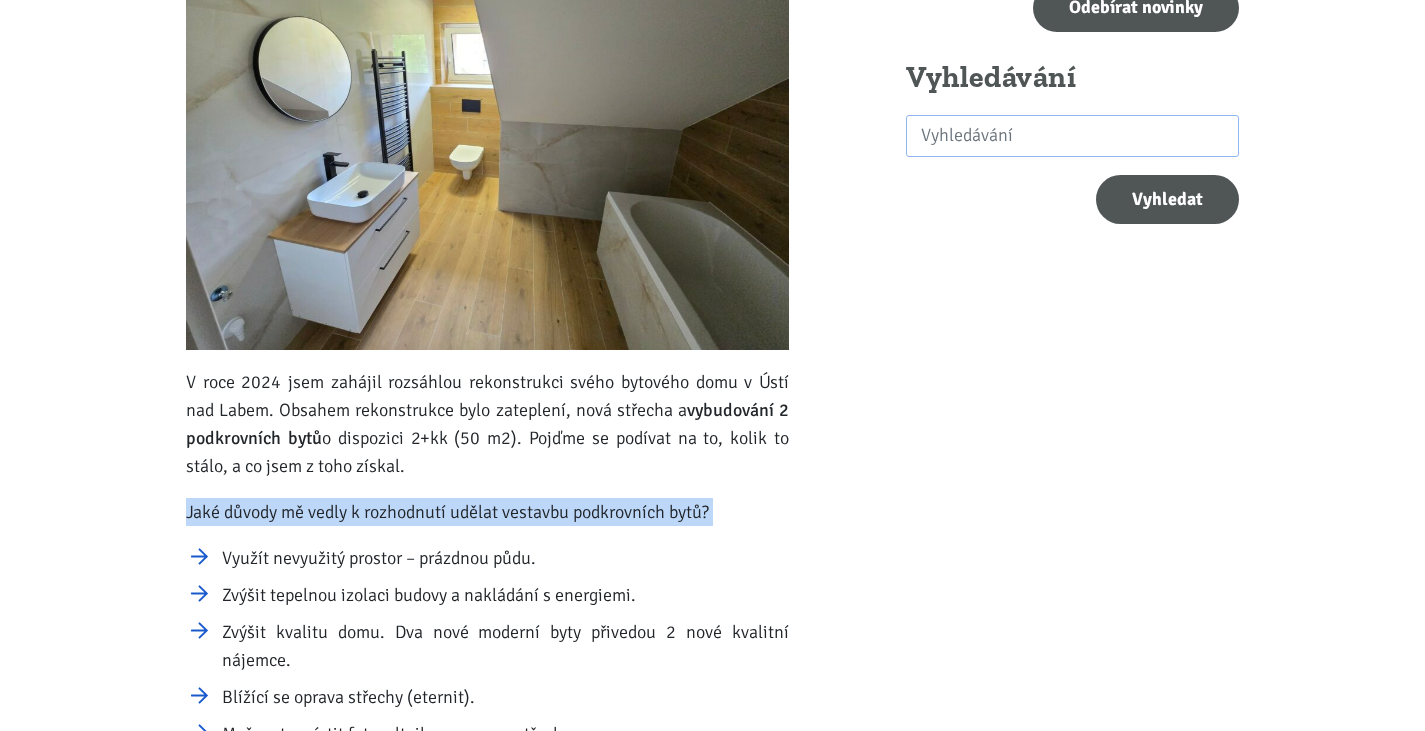 click on "Jaké důvody mě vedly k rozhodnutí udělat vestavbu podkrovních bytů?" at bounding box center [487, 512] 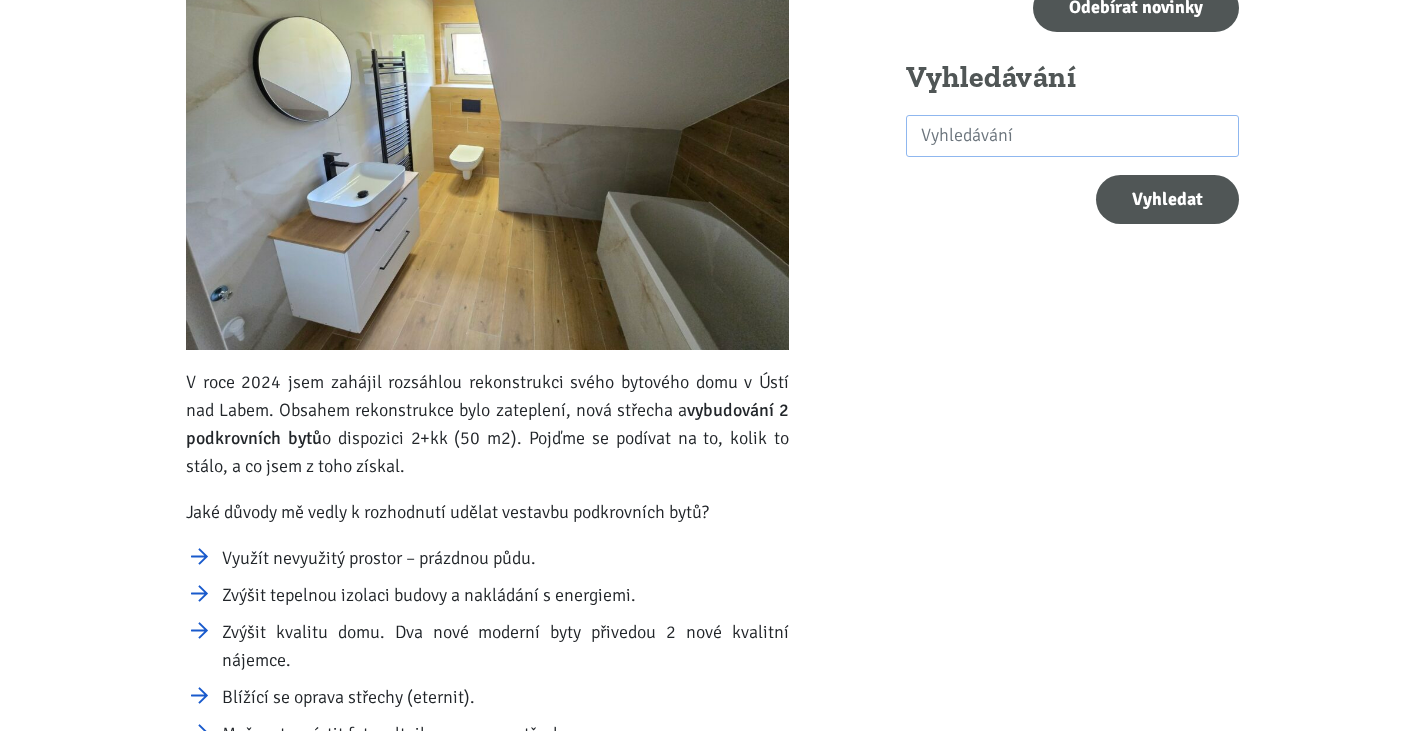 click on "Zvýšit tepelnou izolaci budovy a nakládání s energiemi." at bounding box center [505, 595] 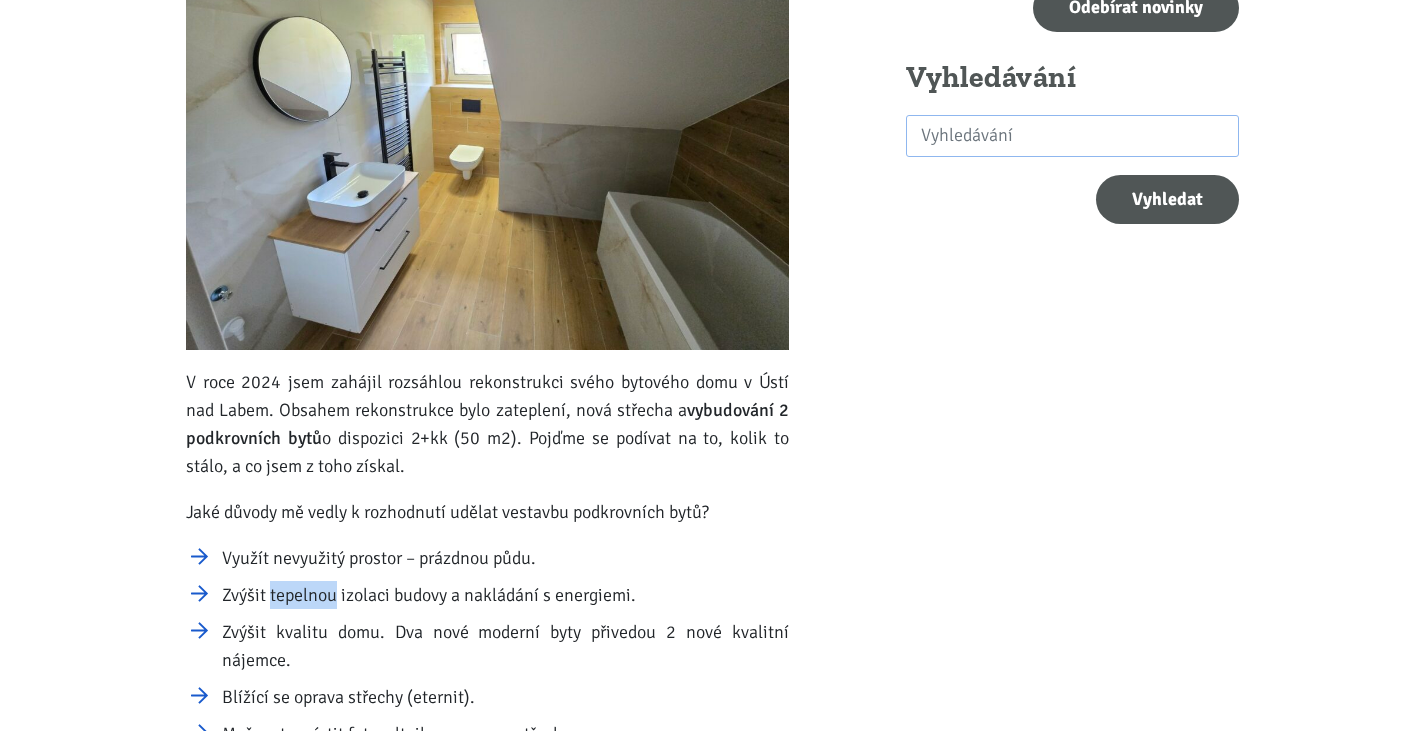 click on "Zvýšit tepelnou izolaci budovy a nakládání s energiemi." at bounding box center [505, 595] 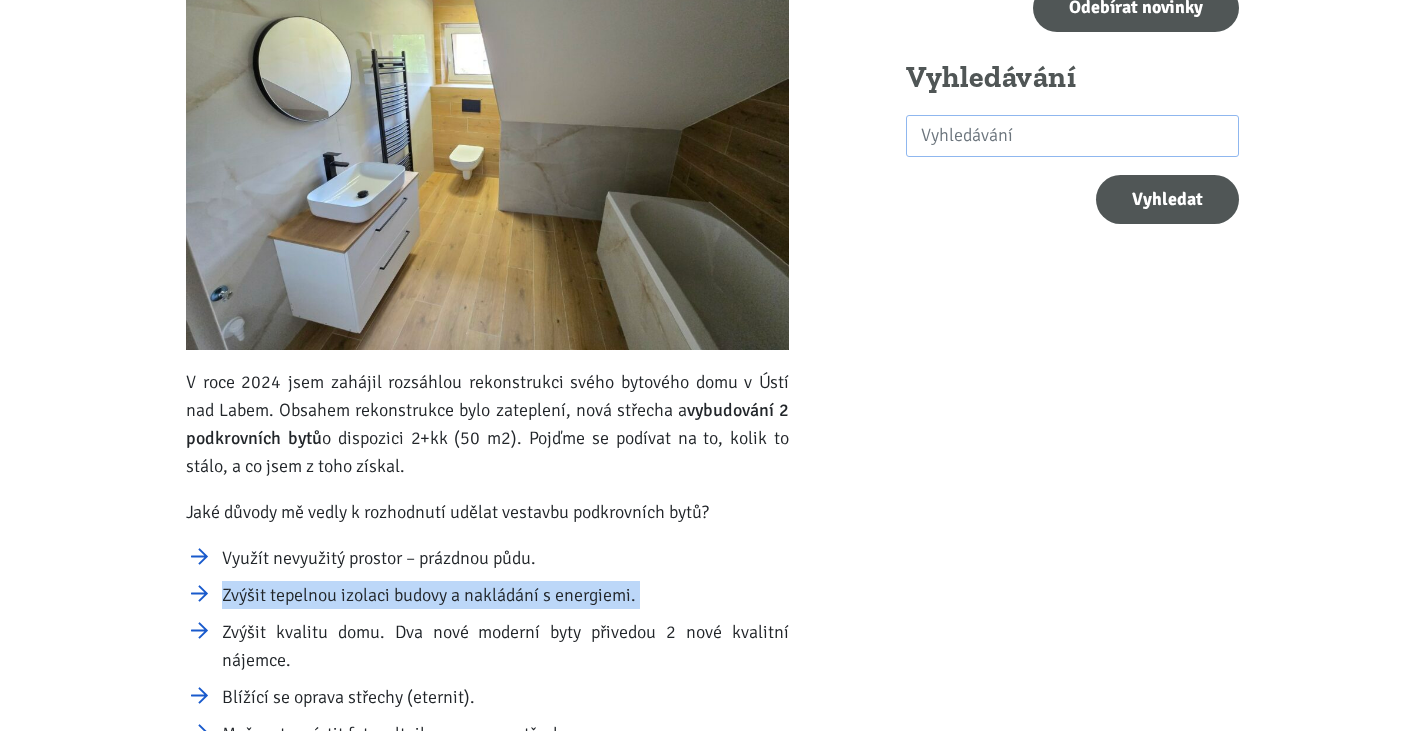 click on "Zvýšit tepelnou izolaci budovy a nakládání s energiemi." at bounding box center [505, 595] 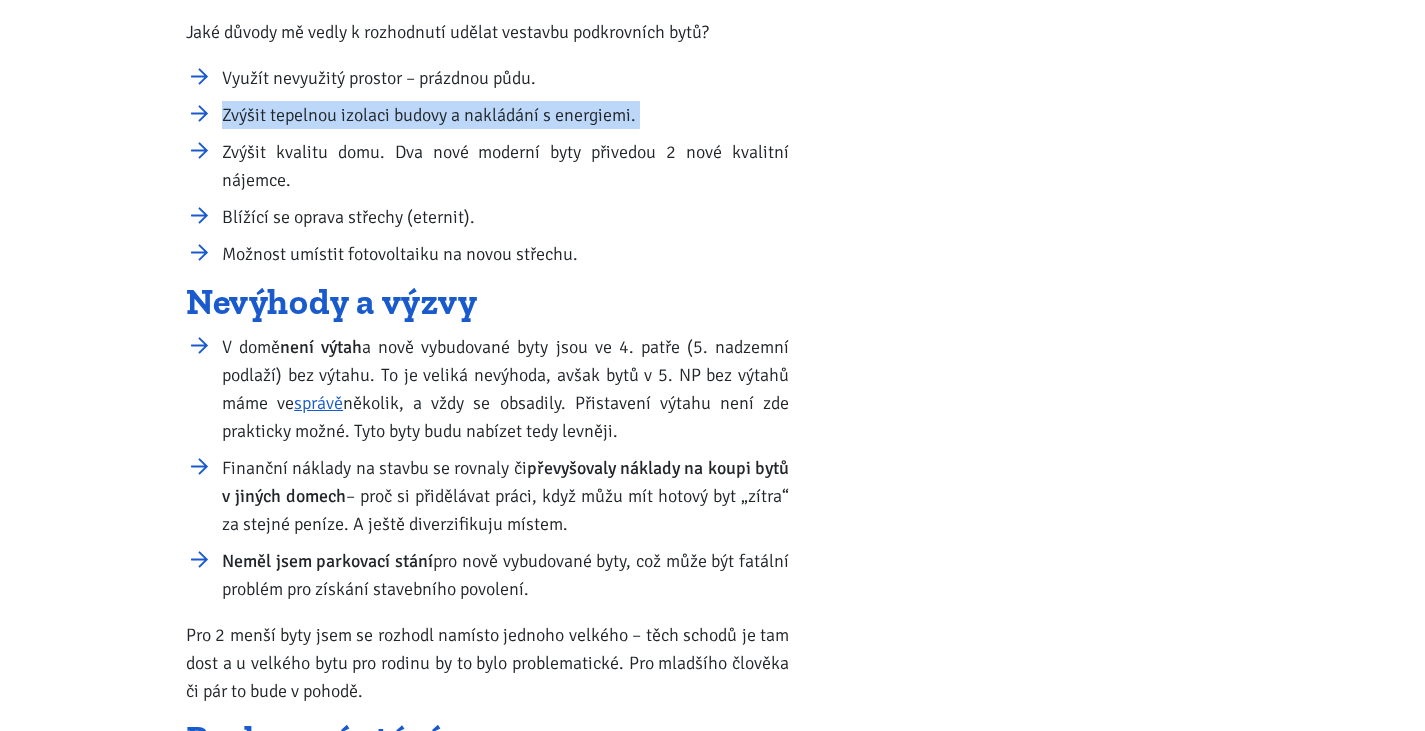 scroll, scrollTop: 1058, scrollLeft: 0, axis: vertical 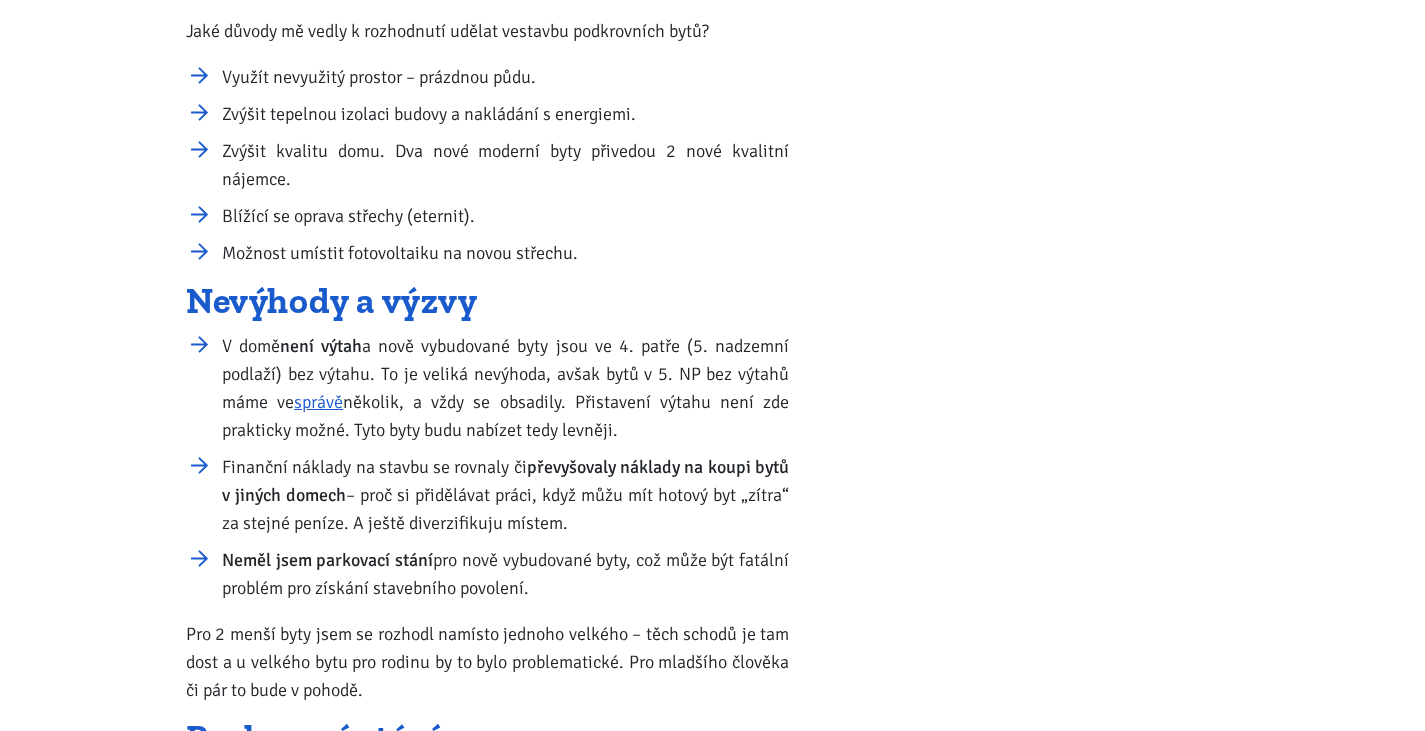 click on "Finanční náklady na stavbu se rovnaly či  převyšovaly náklady na koupi bytů v jiných domech  – proč si přidělávat práci, když můžu mít hotový byt „zítra“ za stejné peníze. A ještě diverzifikuju místem." at bounding box center (505, 495) 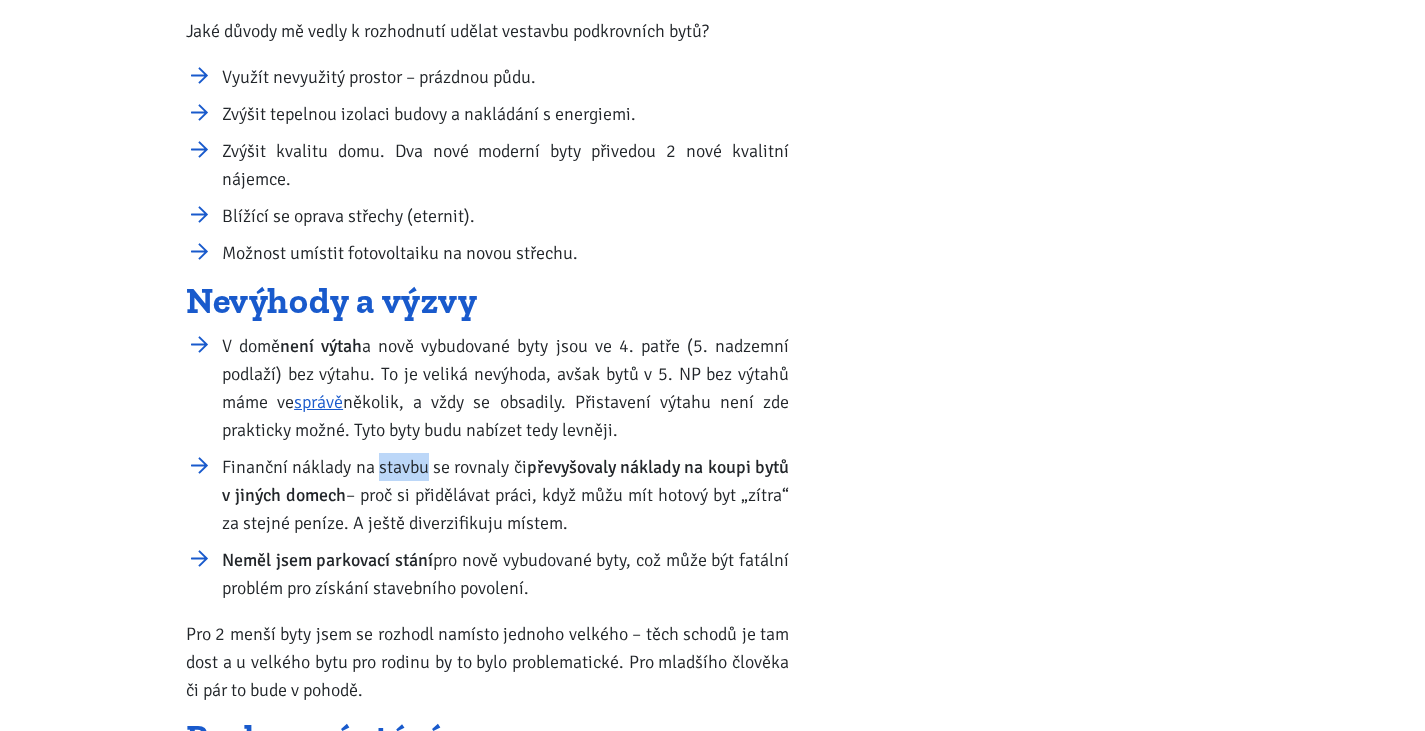 click on "Finanční náklady na stavbu se rovnaly či  převyšovaly náklady na koupi bytů v jiných domech  – proč si přidělávat práci, když můžu mít hotový byt „zítra“ za stejné peníze. A ještě diverzifikuju místem." at bounding box center [505, 495] 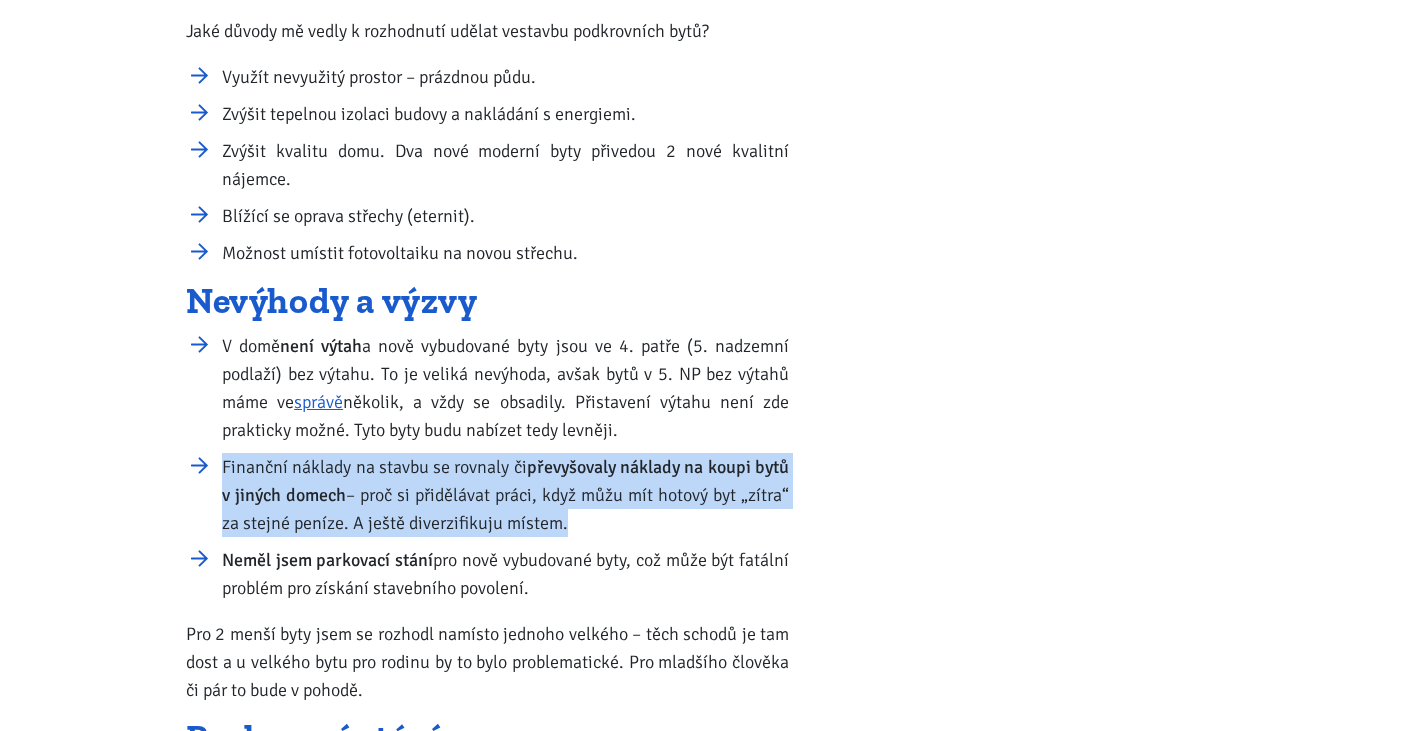 click on "Finanční náklady na stavbu se rovnaly či  převyšovaly náklady na koupi bytů v jiných domech  – proč si přidělávat práci, když můžu mít hotový byt „zítra“ za stejné peníze. A ještě diverzifikuju místem." at bounding box center (505, 495) 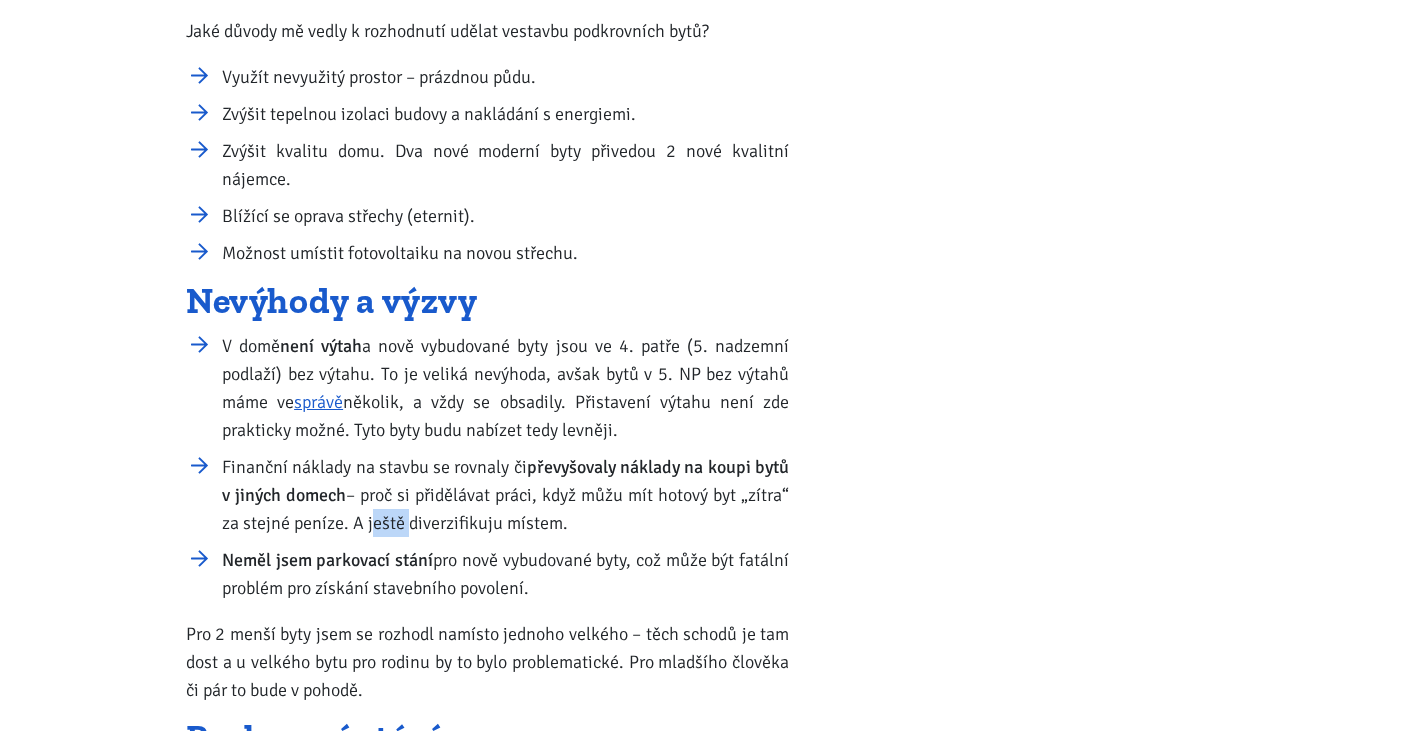 click on "Finanční náklady na stavbu se rovnaly či  převyšovaly náklady na koupi bytů v jiných domech  – proč si přidělávat práci, když můžu mít hotový byt „zítra“ za stejné peníze. A ještě diverzifikuju místem." at bounding box center (505, 495) 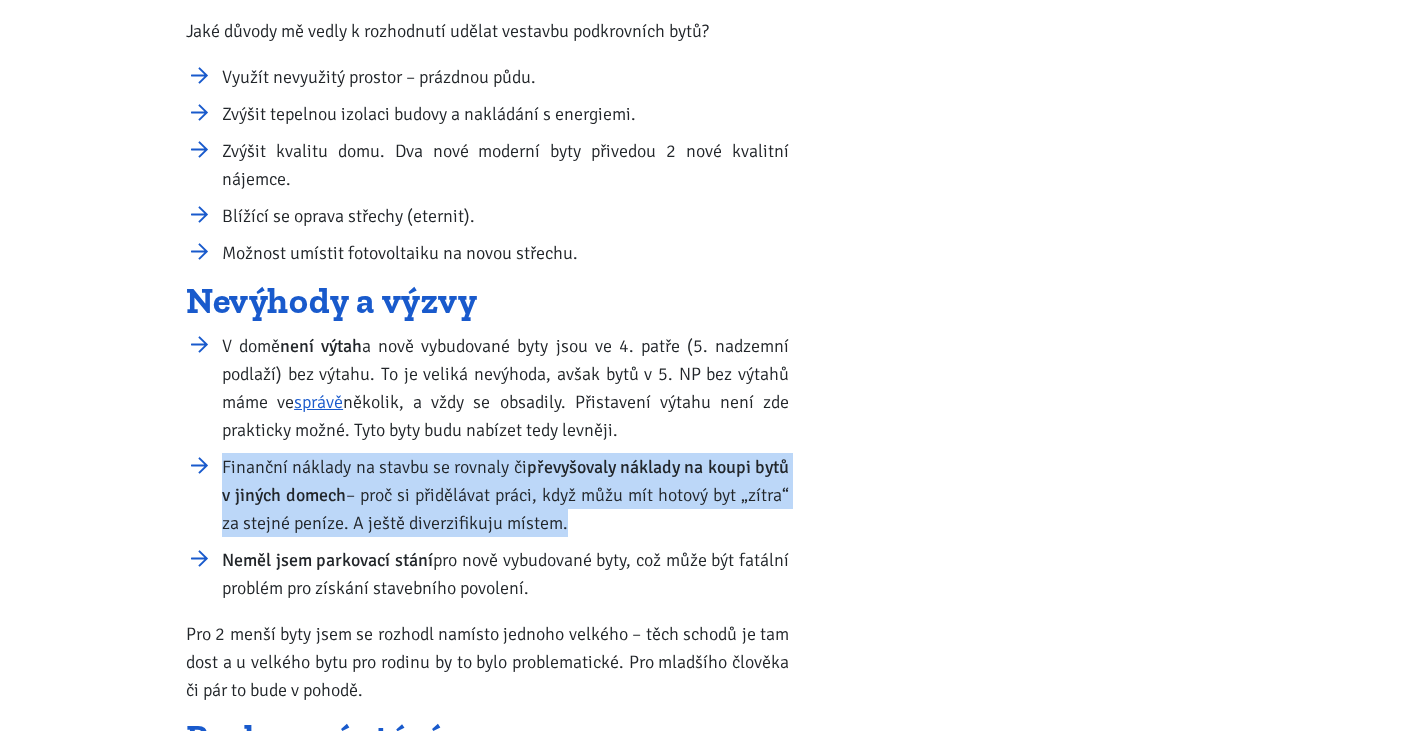 click on "Finanční náklady na stavbu se rovnaly či  převyšovaly náklady na koupi bytů v jiných domech  – proč si přidělávat práci, když můžu mít hotový byt „zítra“ za stejné peníze. A ještě diverzifikuju místem." at bounding box center [505, 495] 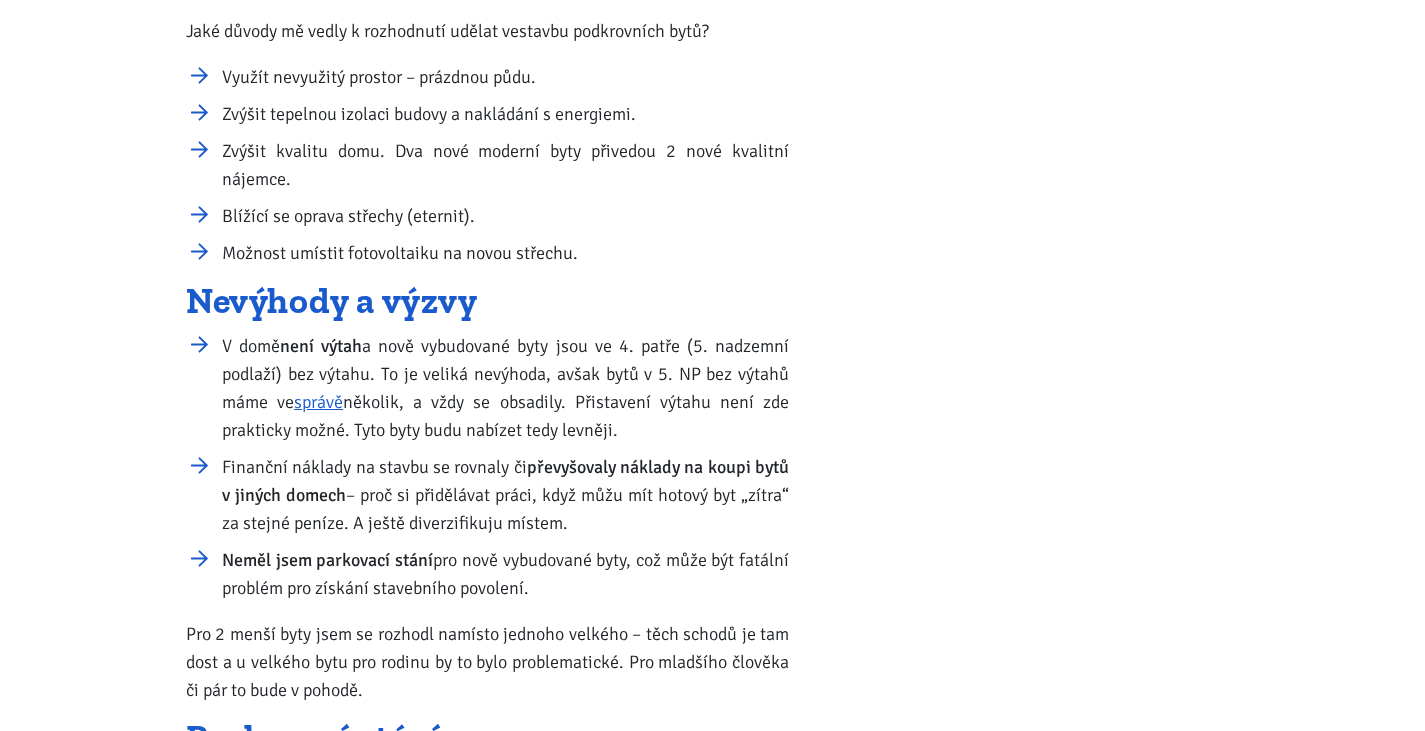 click on "Neměl jsem parkovací stání  pro nově vybudované byty, což může být fatální problém pro získání stavebního povolení." at bounding box center (505, 574) 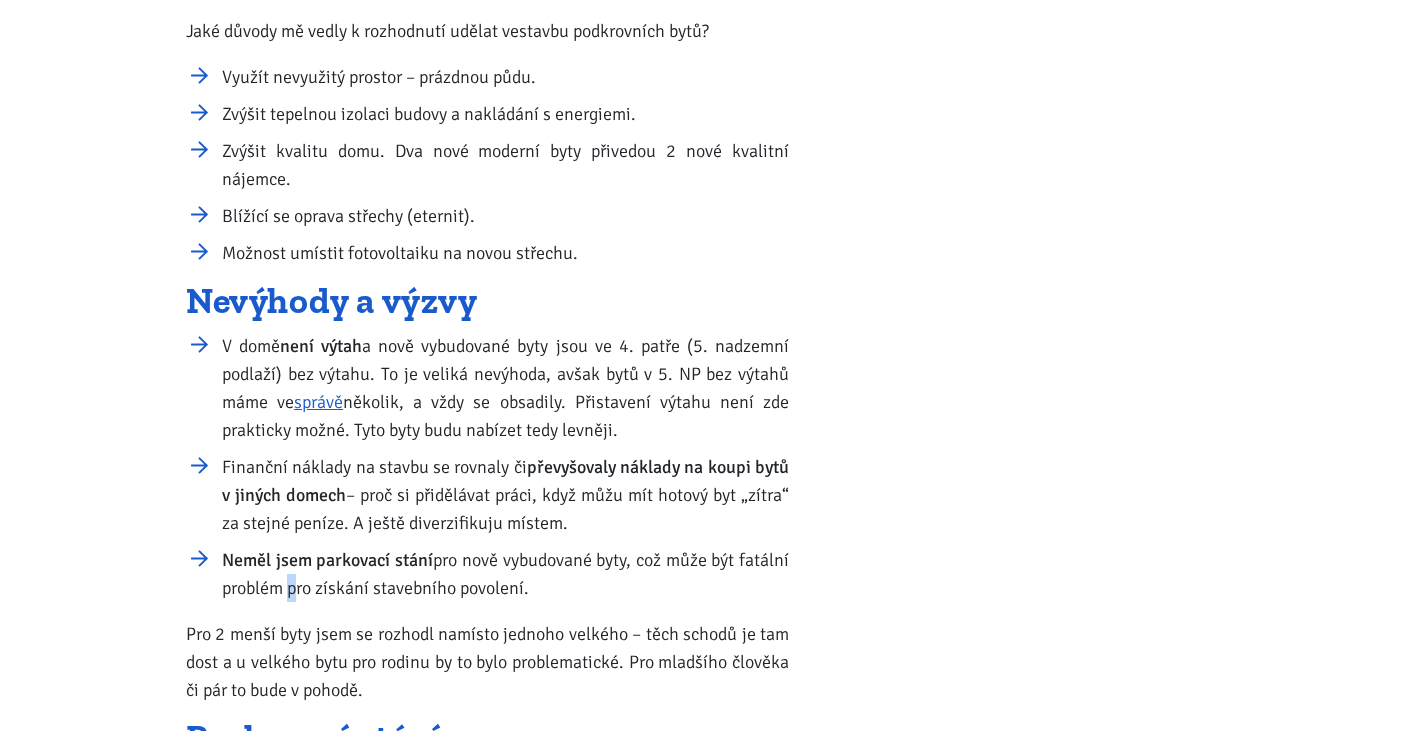 click on "Neměl jsem parkovací stání  pro nově vybudované byty, což může být fatální problém pro získání stavebního povolení." at bounding box center (505, 574) 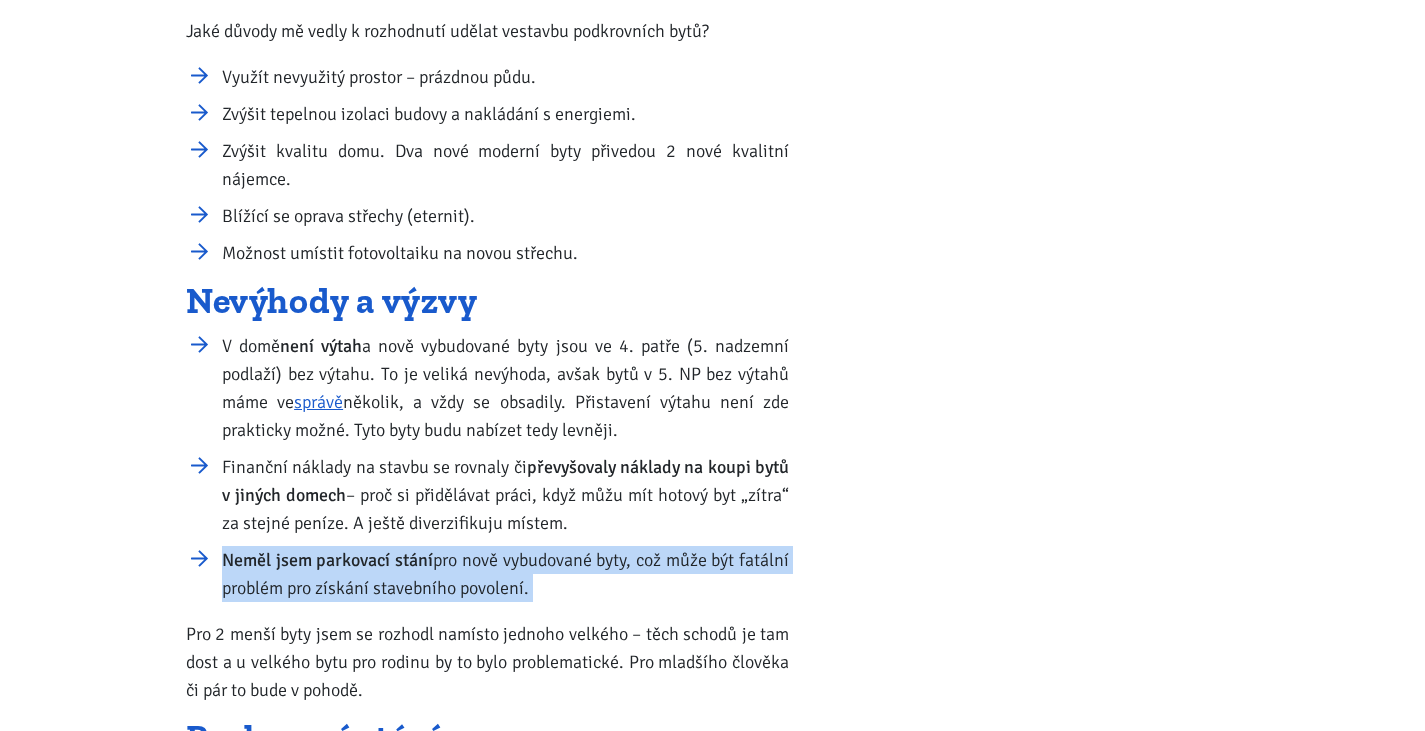 click on "Neměl jsem parkovací stání  pro nově vybudované byty, což může být fatální problém pro získání stavebního povolení." at bounding box center (505, 574) 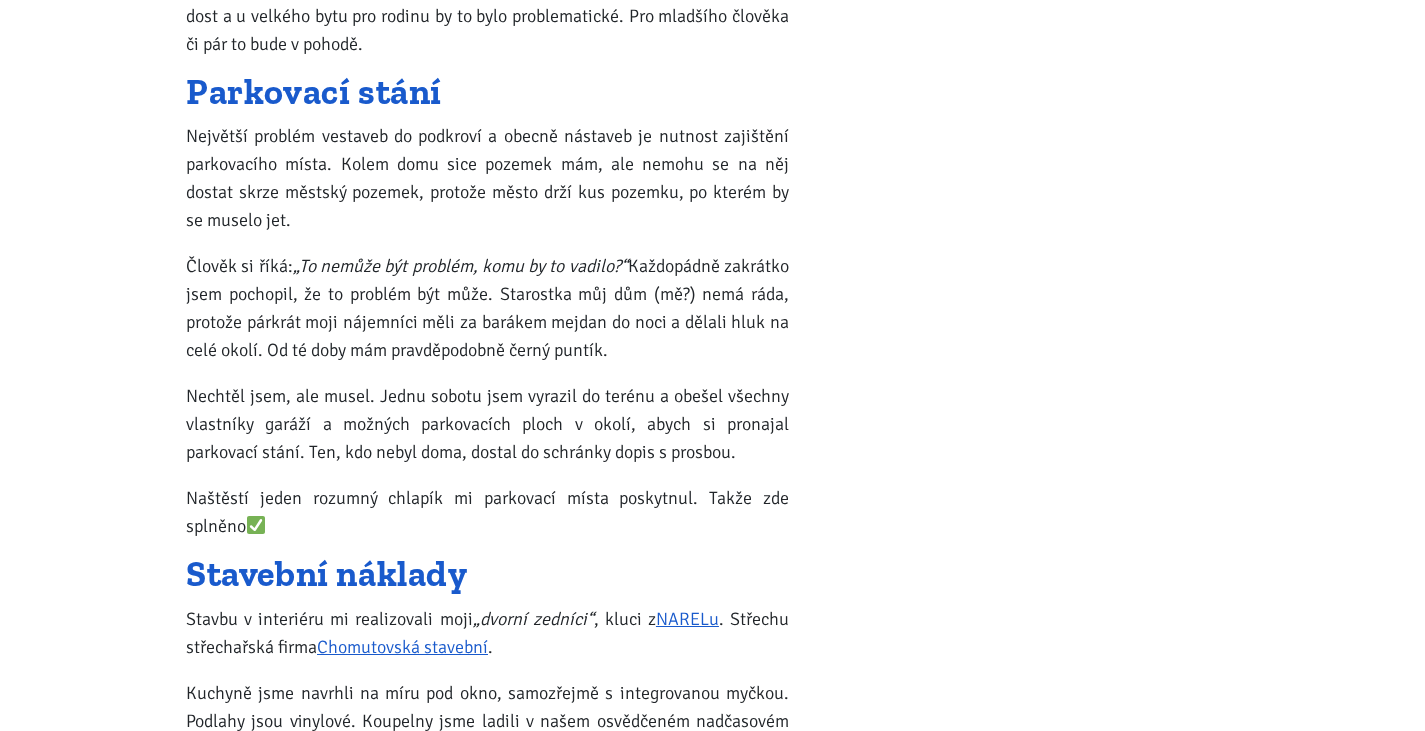 scroll, scrollTop: 1705, scrollLeft: 0, axis: vertical 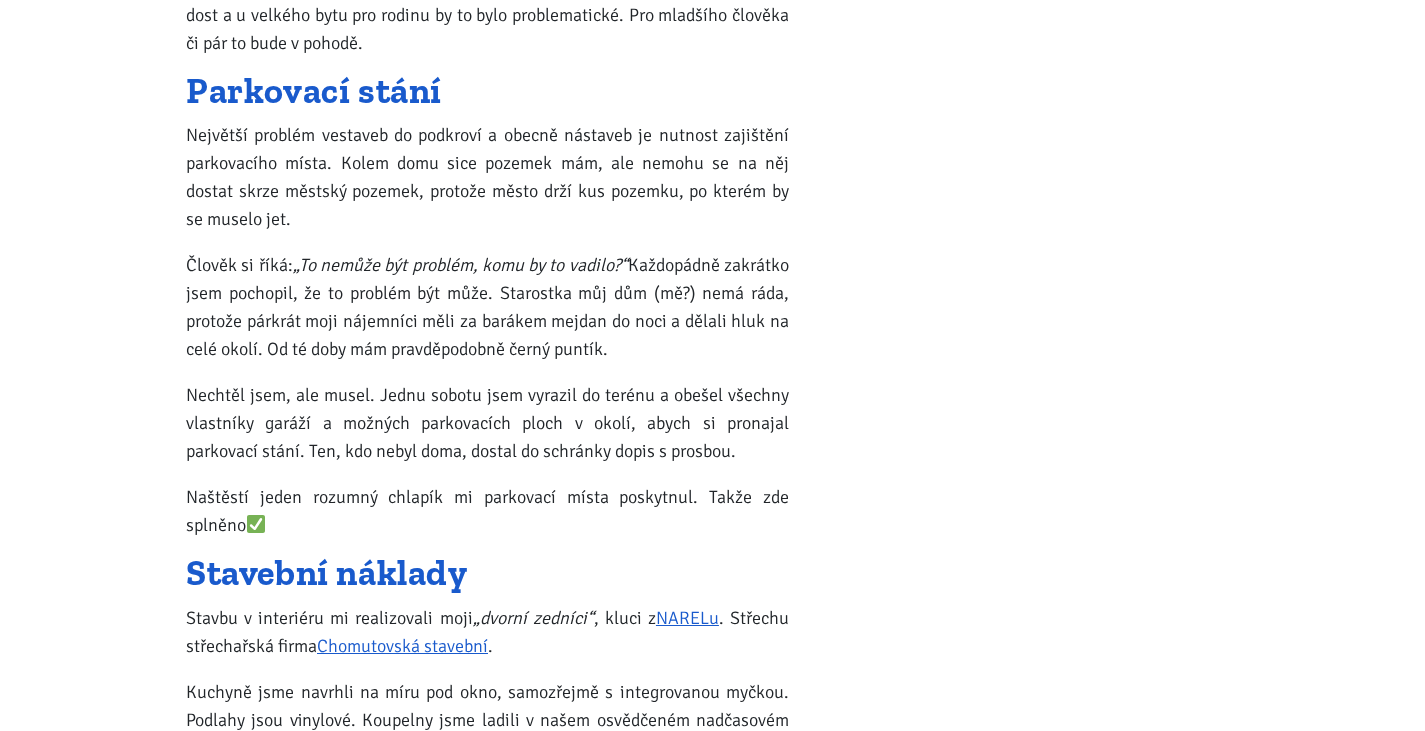 click on "Člověk si říká:  „To nemůže být problém, komu by to vadilo?“  Každopádně zakrátko jsem pochopil, že to problém být může. Starostka můj dům (mě?) nemá ráda, protože párkrát moji nájemníci měli za barákem mejdan do noci a dělali hluk na celé okolí. Od té doby mám pravděpodobně černý puntík." at bounding box center (487, 307) 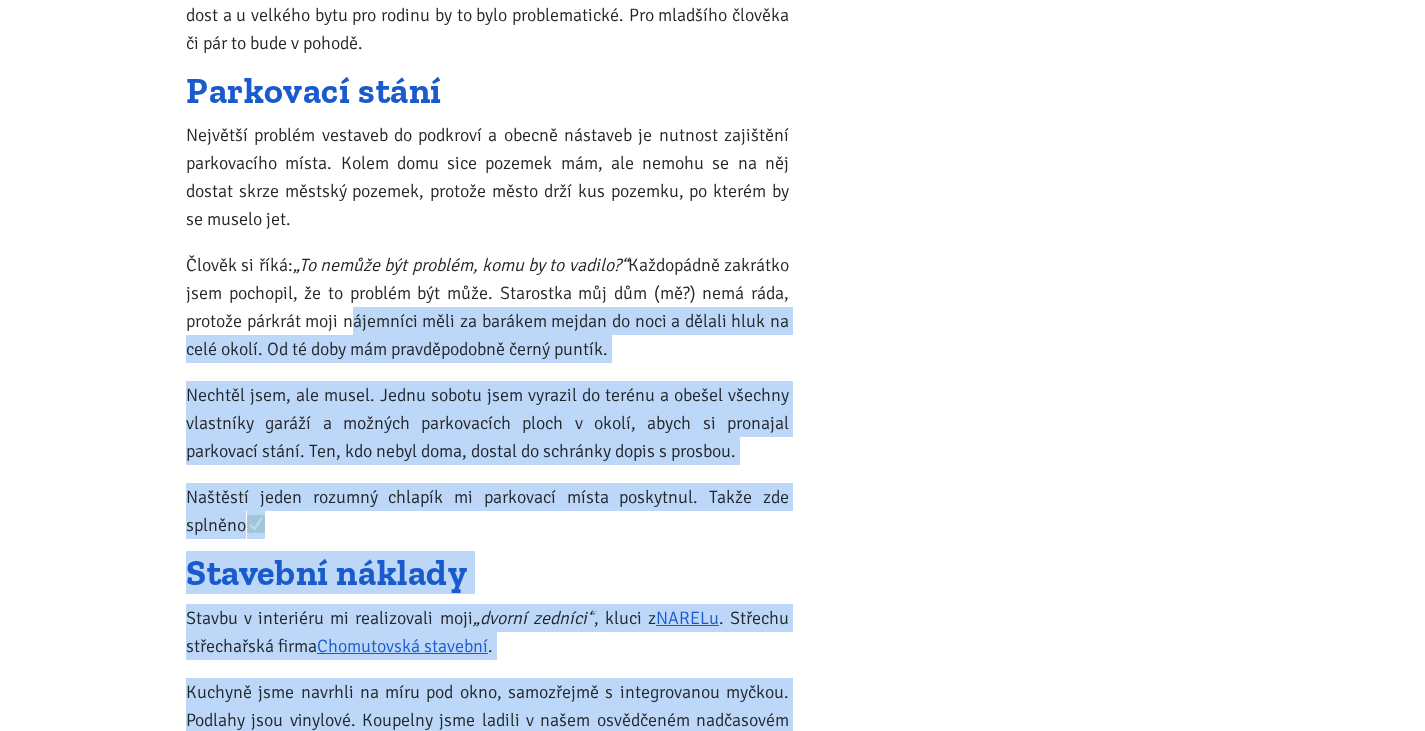 click on "Tomáš Kučera
ÚVOD
MOJE SLUŽBY
Strategický mentoring
Financování bez limitu
Kupte investiční byt
Správa nemovitostí
Rekonstrukce bytů
PRO INVESTORY
Nabídka nemovitostí
Úvěrová kalkulačka
Vzor nájemní smlouvy
Rozšíření pro prohlížeče
Podpisový vzor pro katastr
BLOG" at bounding box center (712, 671) 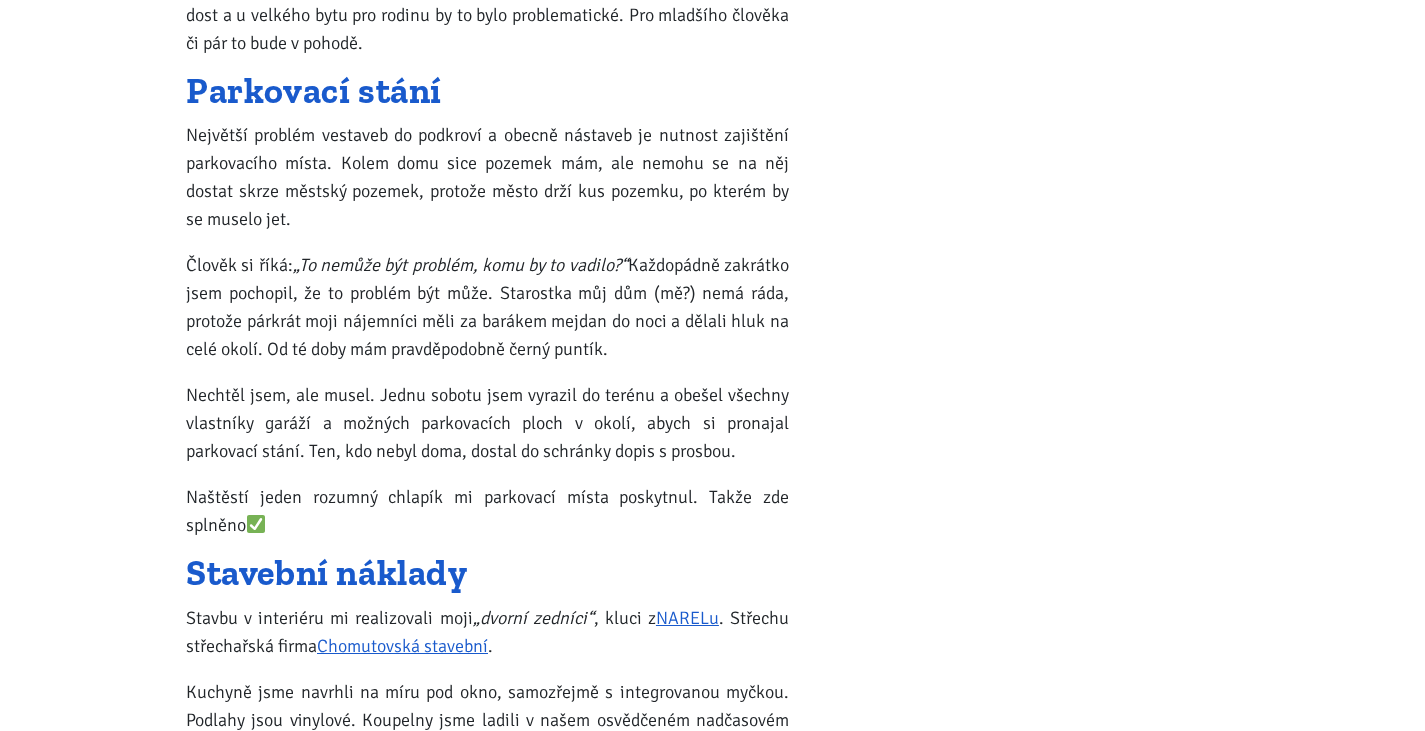 click on "Člověk si říká:  „To nemůže být problém, komu by to vadilo?“  Každopádně zakrátko jsem pochopil, že to problém být může. Starostka můj dům (mě?) nemá ráda, protože párkrát moji nájemníci měli za barákem mejdan do noci a dělali hluk na celé okolí. Od té doby mám pravděpodobně černý puntík." at bounding box center (487, 307) 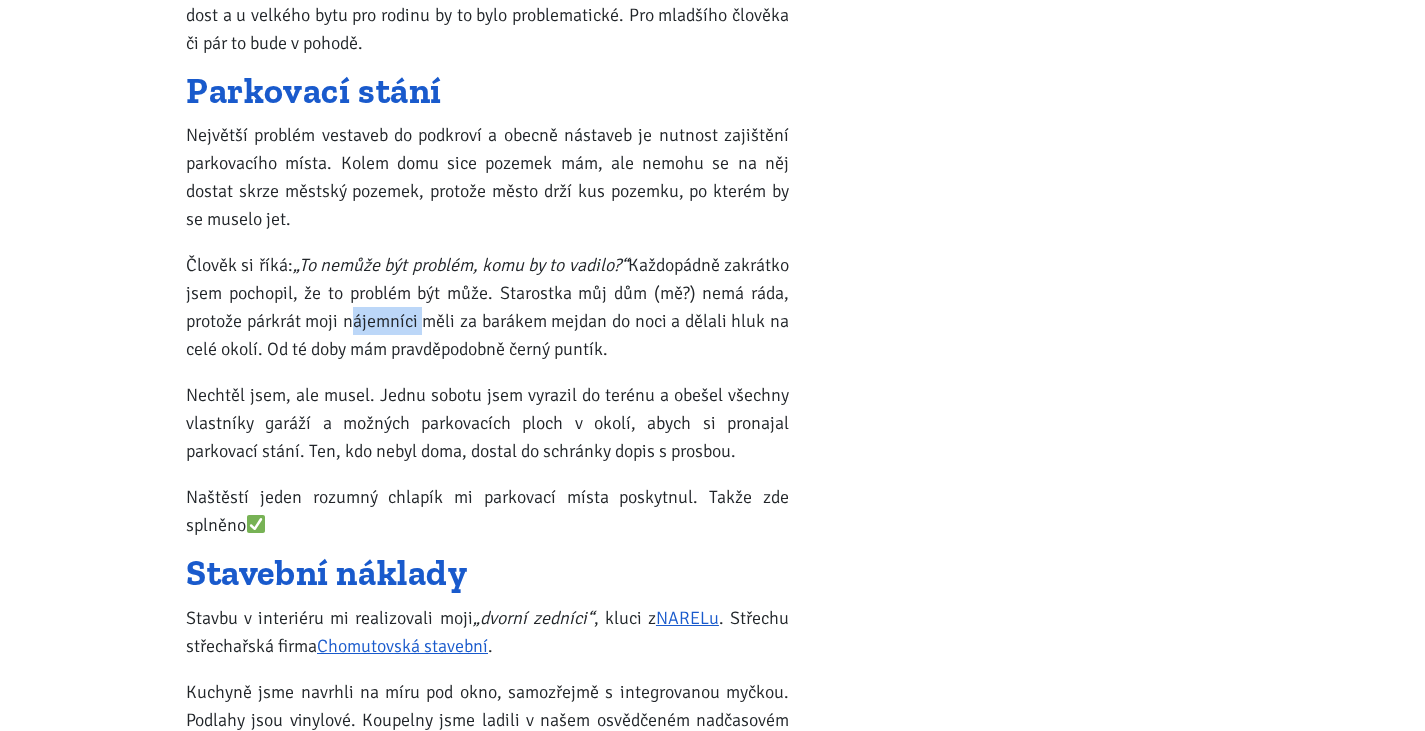 click on "Člověk si říká:  „To nemůže být problém, komu by to vadilo?“  Každopádně zakrátko jsem pochopil, že to problém být může. Starostka můj dům (mě?) nemá ráda, protože párkrát moji nájemníci měli za barákem mejdan do noci a dělali hluk na celé okolí. Od té doby mám pravděpodobně černý puntík." at bounding box center (487, 307) 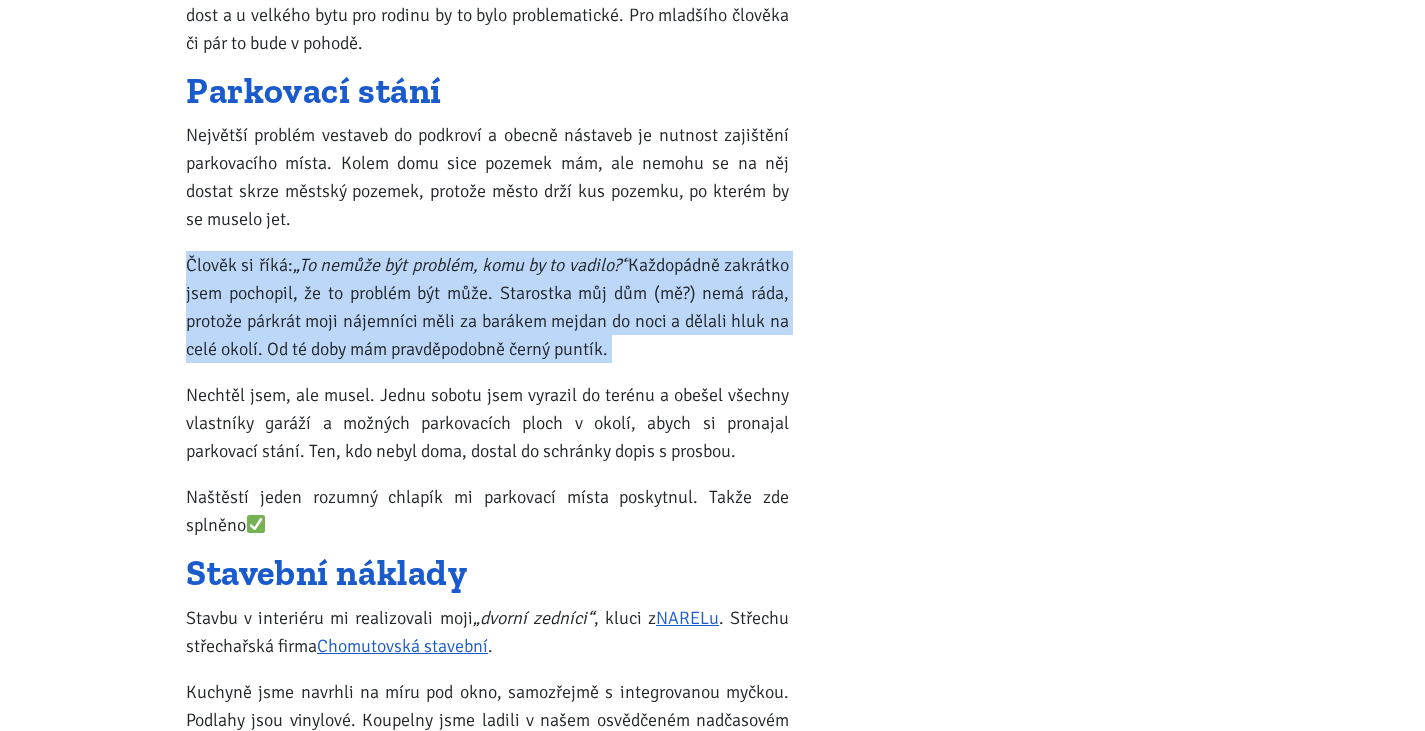 click on "Člověk si říká:  „To nemůže být problém, komu by to vadilo?“  Každopádně zakrátko jsem pochopil, že to problém být může. Starostka můj dům (mě?) nemá ráda, protože párkrát moji nájemníci měli za barákem mejdan do noci a dělali hluk na celé okolí. Od té doby mám pravděpodobně černý puntík." at bounding box center [487, 307] 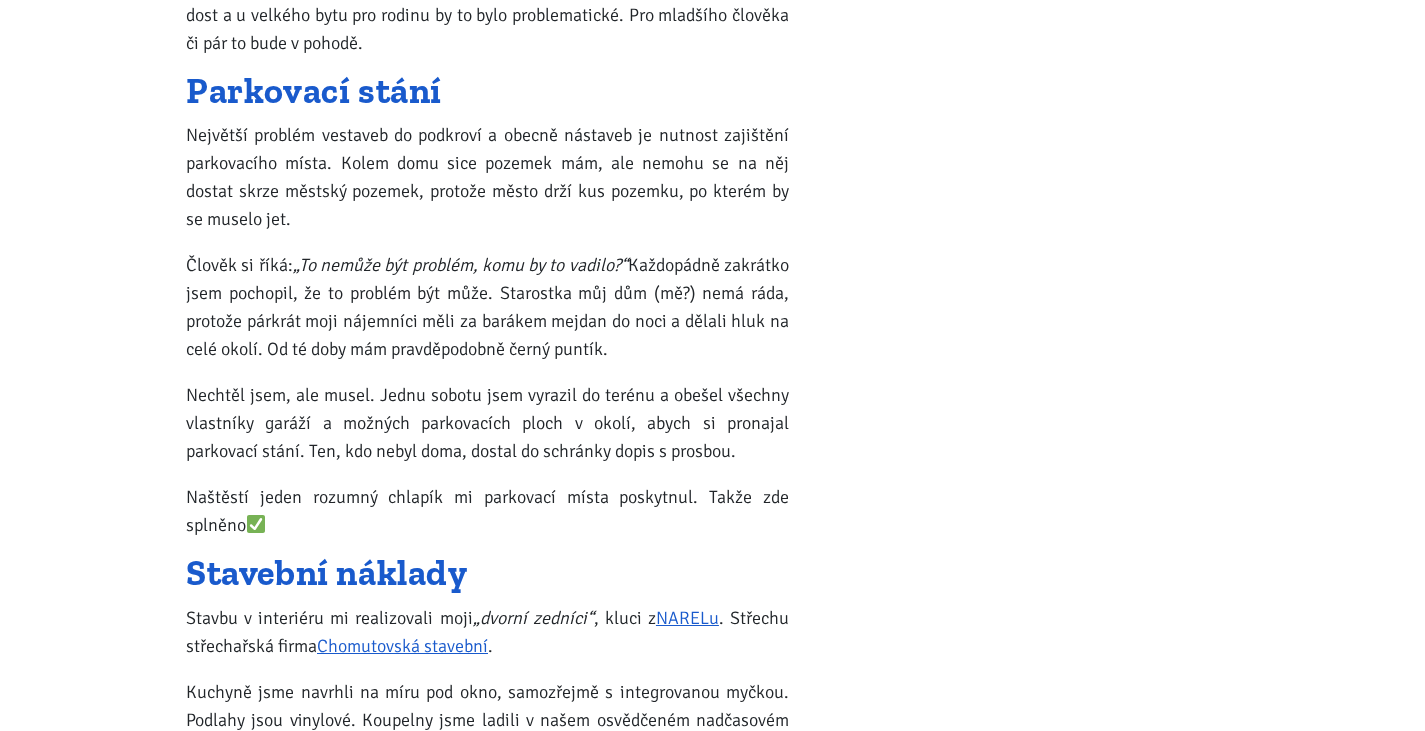 click on "Naštěstí jeden rozumný chlapík mi parkovací místa poskytnul. Takže zde splněno" at bounding box center [487, 511] 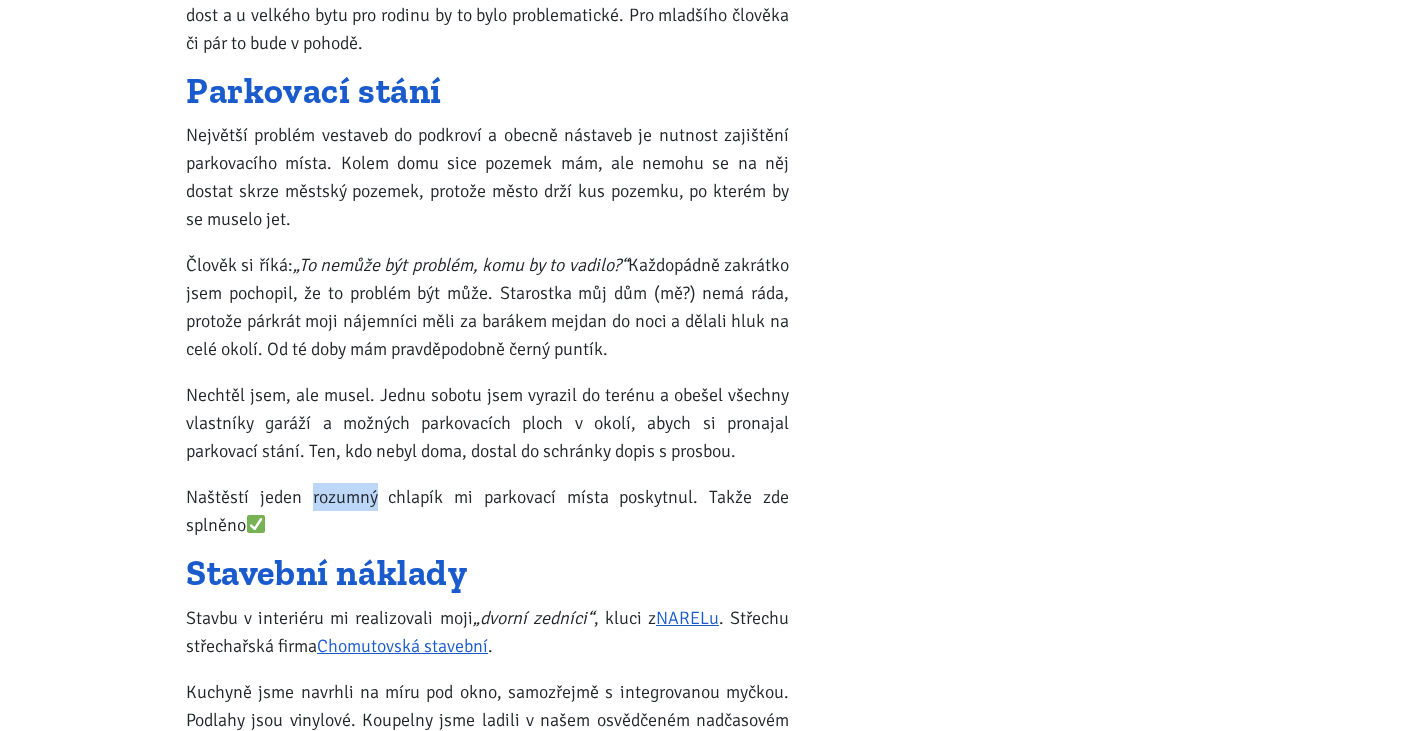 click on "Naštěstí jeden rozumný chlapík mi parkovací místa poskytnul. Takže zde splněno" at bounding box center [487, 511] 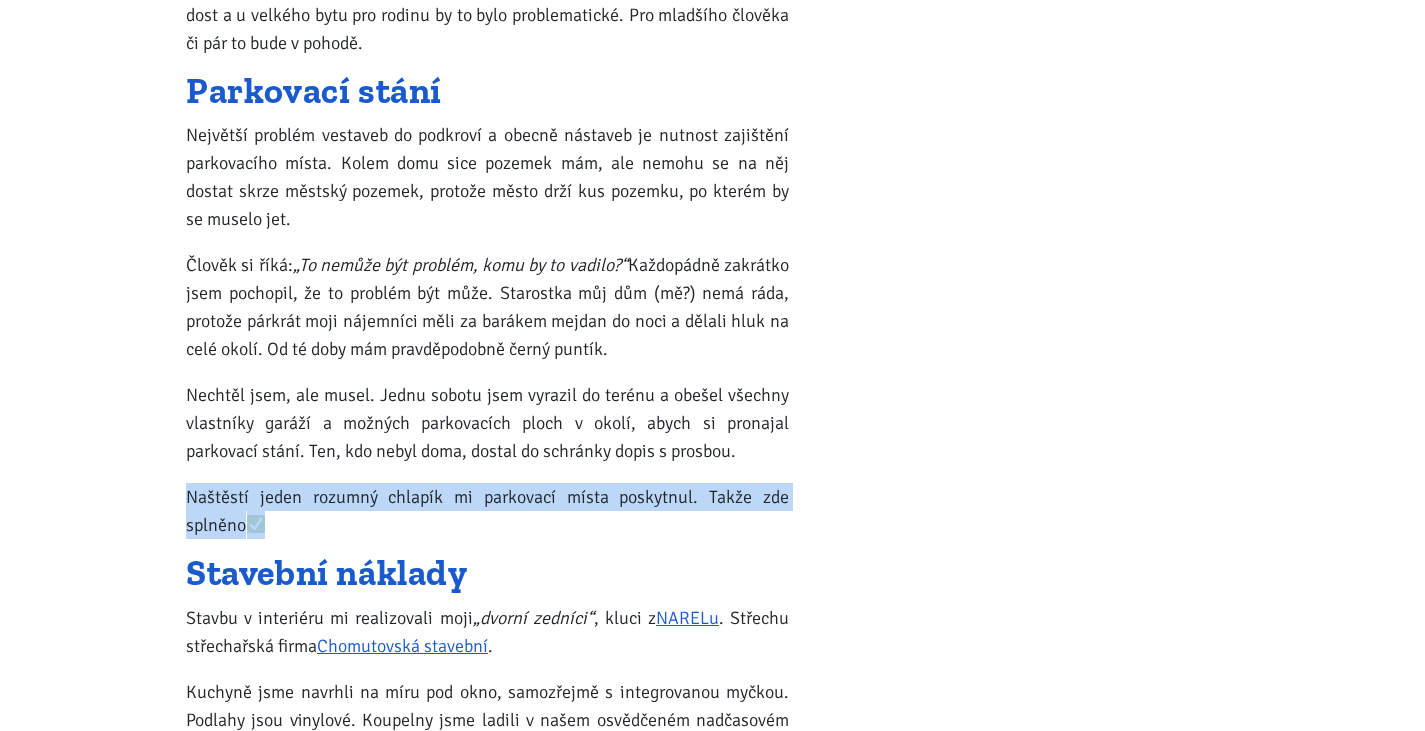click on "Naštěstí jeden rozumný chlapík mi parkovací místa poskytnul. Takže zde splněno" at bounding box center [487, 511] 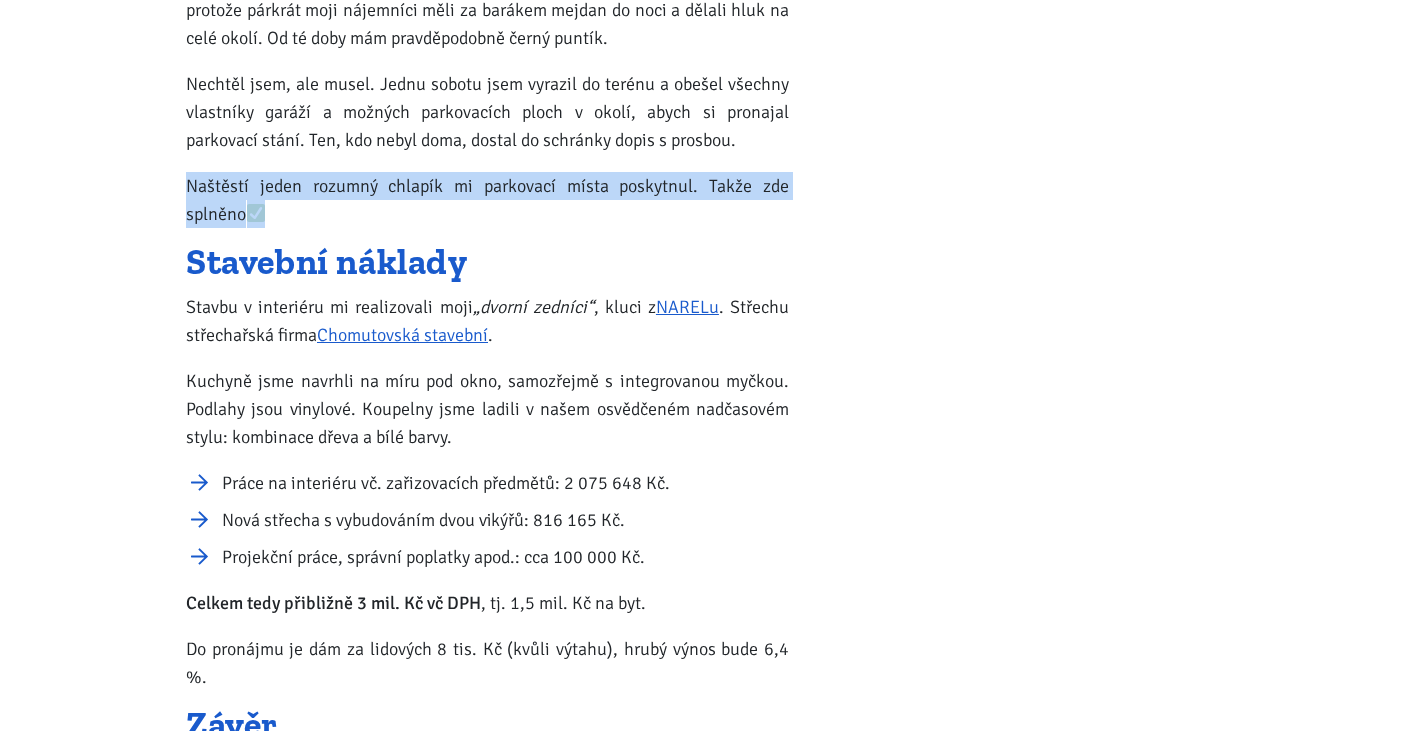 scroll, scrollTop: 2020, scrollLeft: 0, axis: vertical 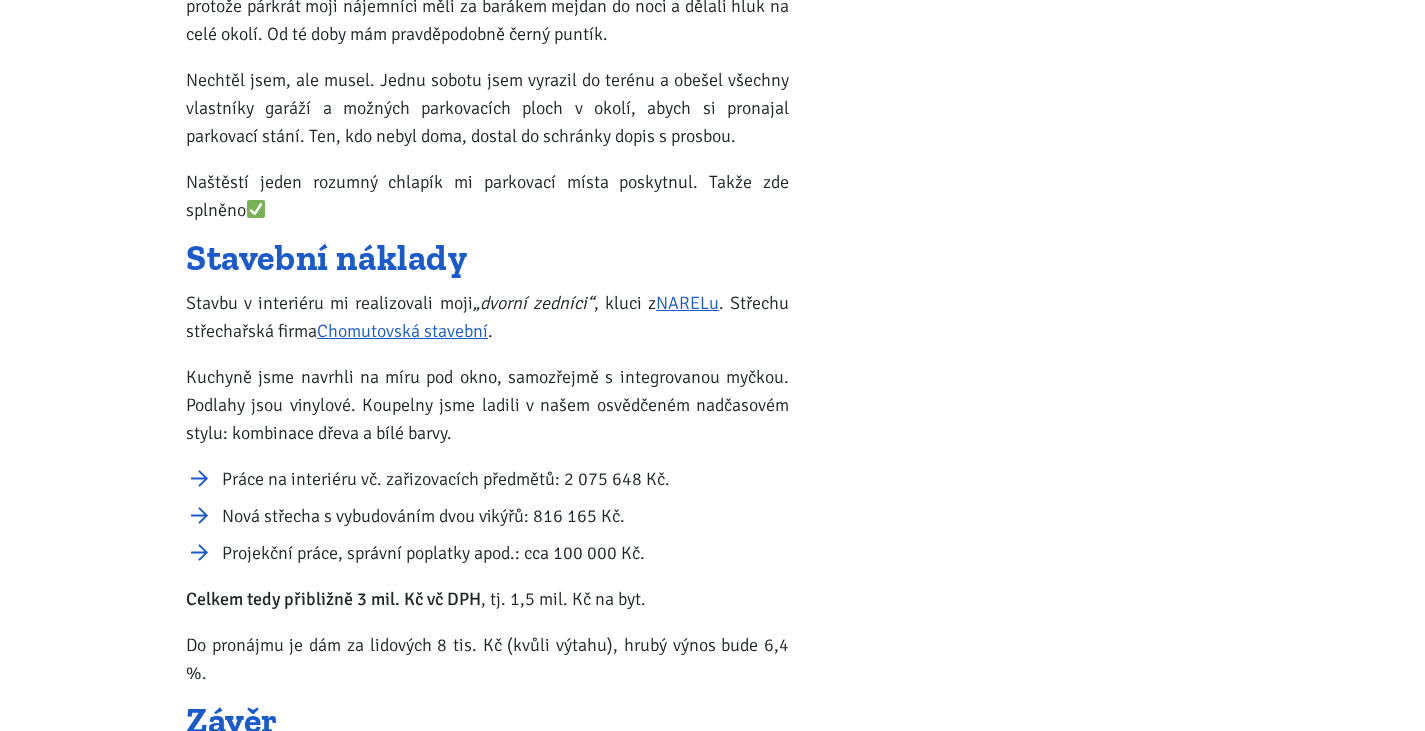 click on "Kuchyně jsme navrhli na míru pod okno, samozřejmě s integrovanou myčkou. Podlahy jsou vinylové. Koupelny jsme ladili v našem osvědčeném nadčasovém stylu: kombinace dřeva a bílé barvy." at bounding box center (487, 405) 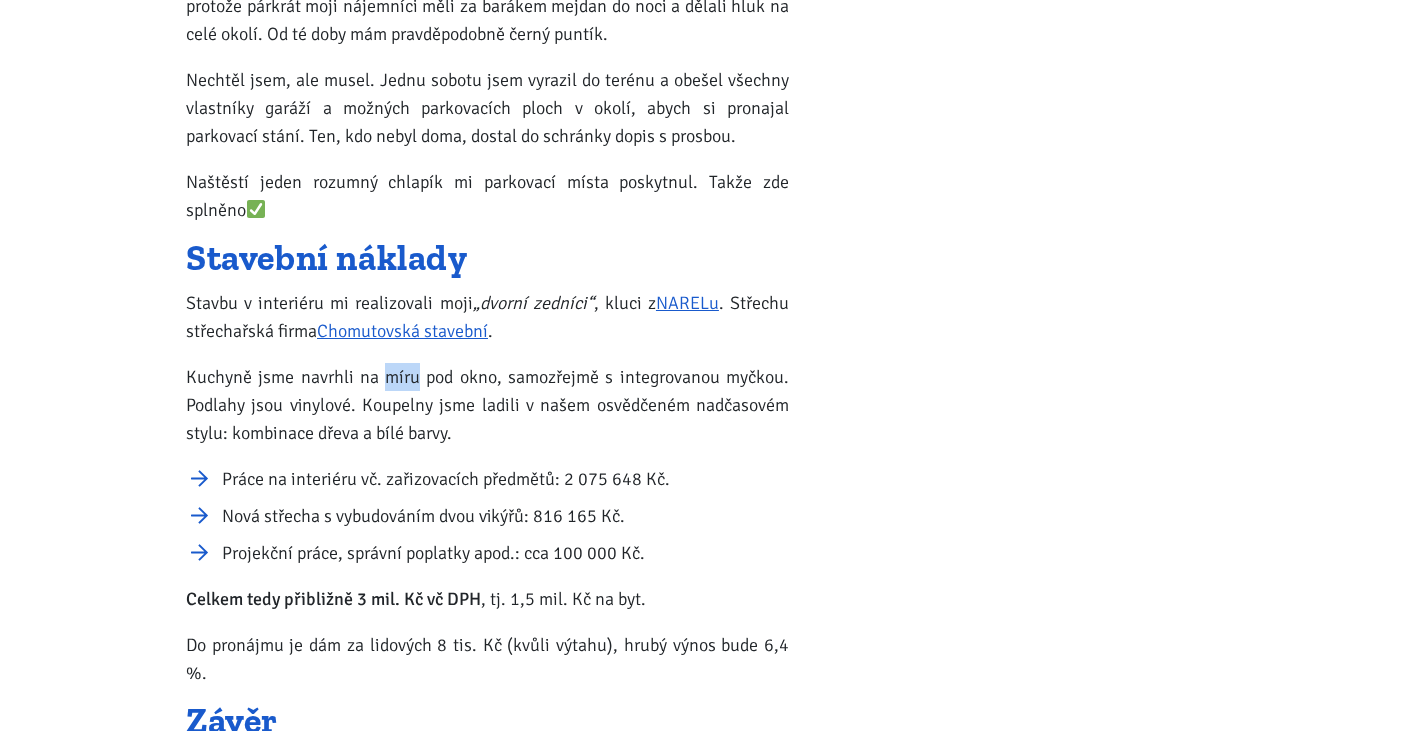 click on "Kuchyně jsme navrhli na míru pod okno, samozřejmě s integrovanou myčkou. Podlahy jsou vinylové. Koupelny jsme ladili v našem osvědčeném nadčasovém stylu: kombinace dřeva a bílé barvy." at bounding box center [487, 405] 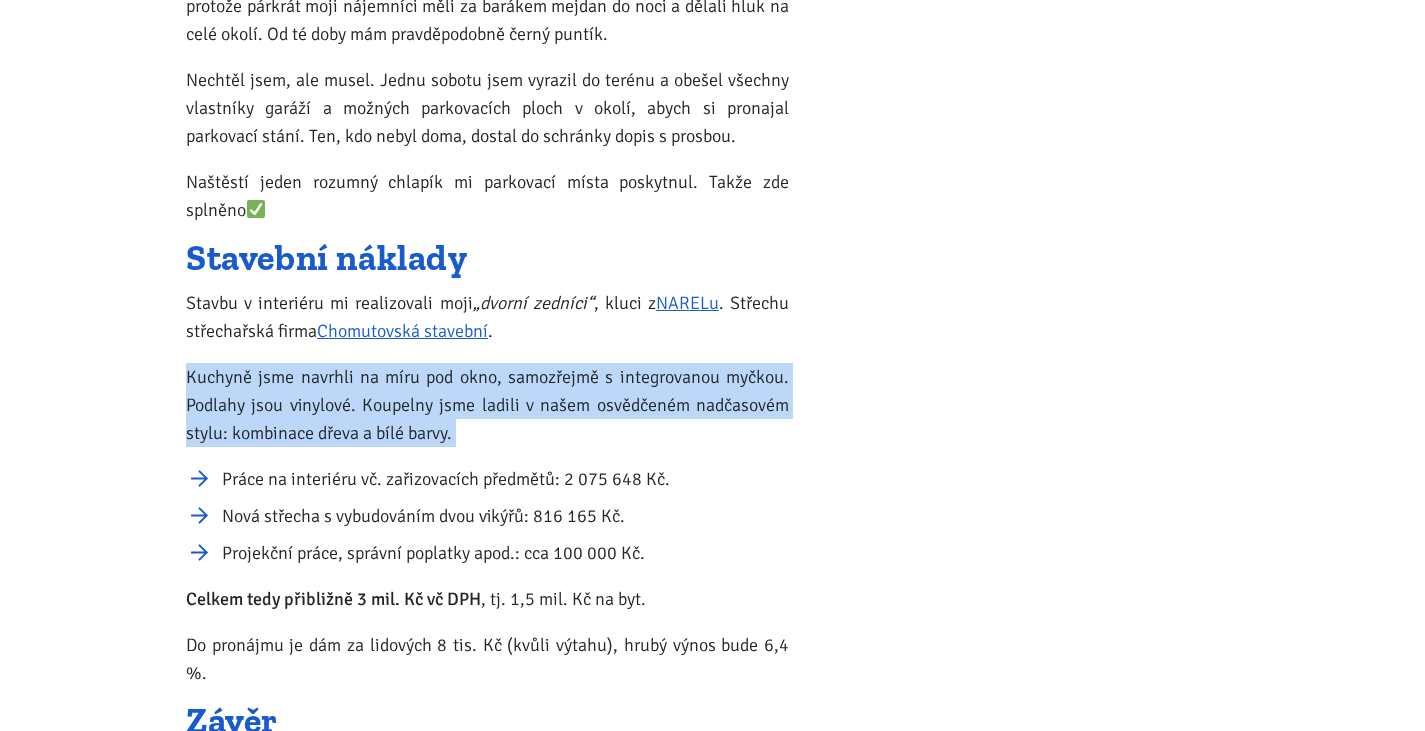 click on "Kuchyně jsme navrhli na míru pod okno, samozřejmě s integrovanou myčkou. Podlahy jsou vinylové. Koupelny jsme ladili v našem osvědčeném nadčasovém stylu: kombinace dřeva a bílé barvy." at bounding box center (487, 405) 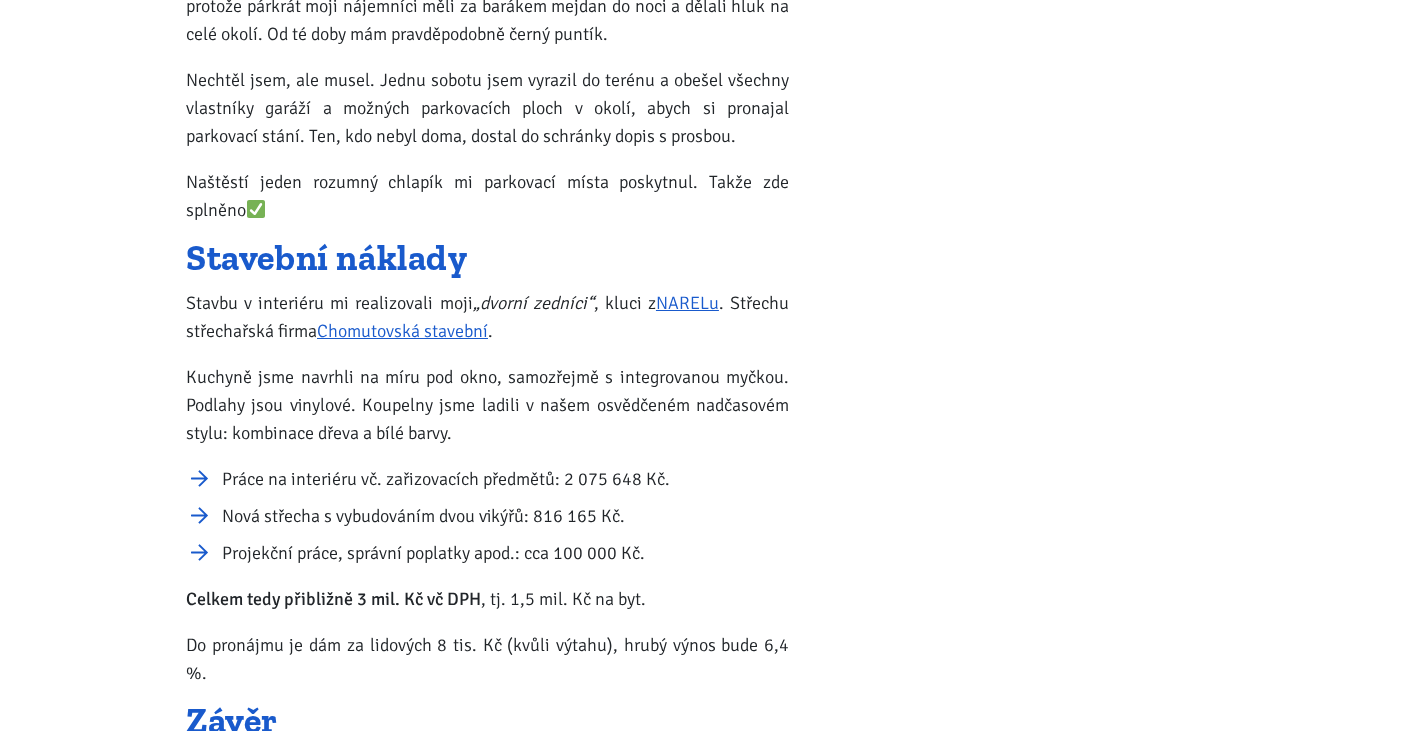 click on "Práce na interiéru vč. zařizovacích předmětů: 2 075 648 Kč." at bounding box center (505, 479) 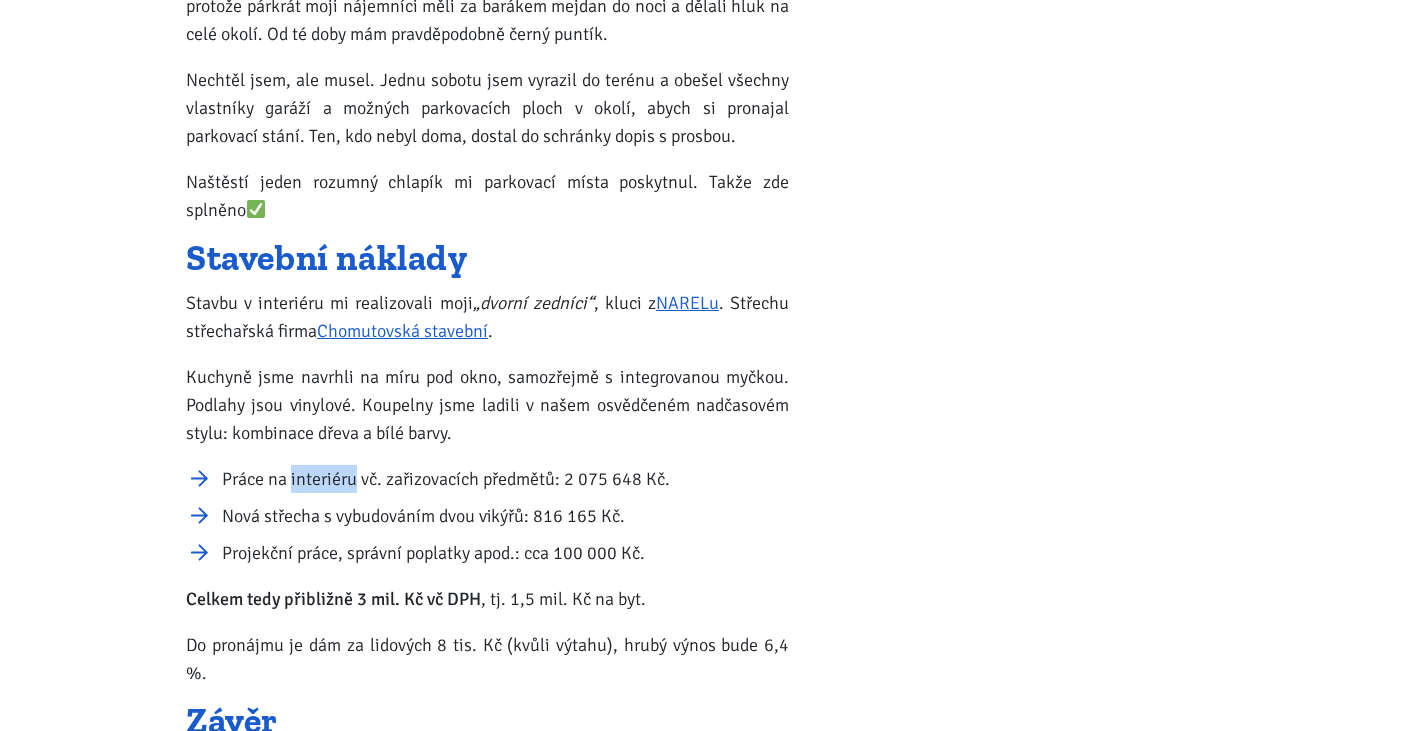 click on "Práce na interiéru vč. zařizovacích předmětů: 2 075 648 Kč." at bounding box center (505, 479) 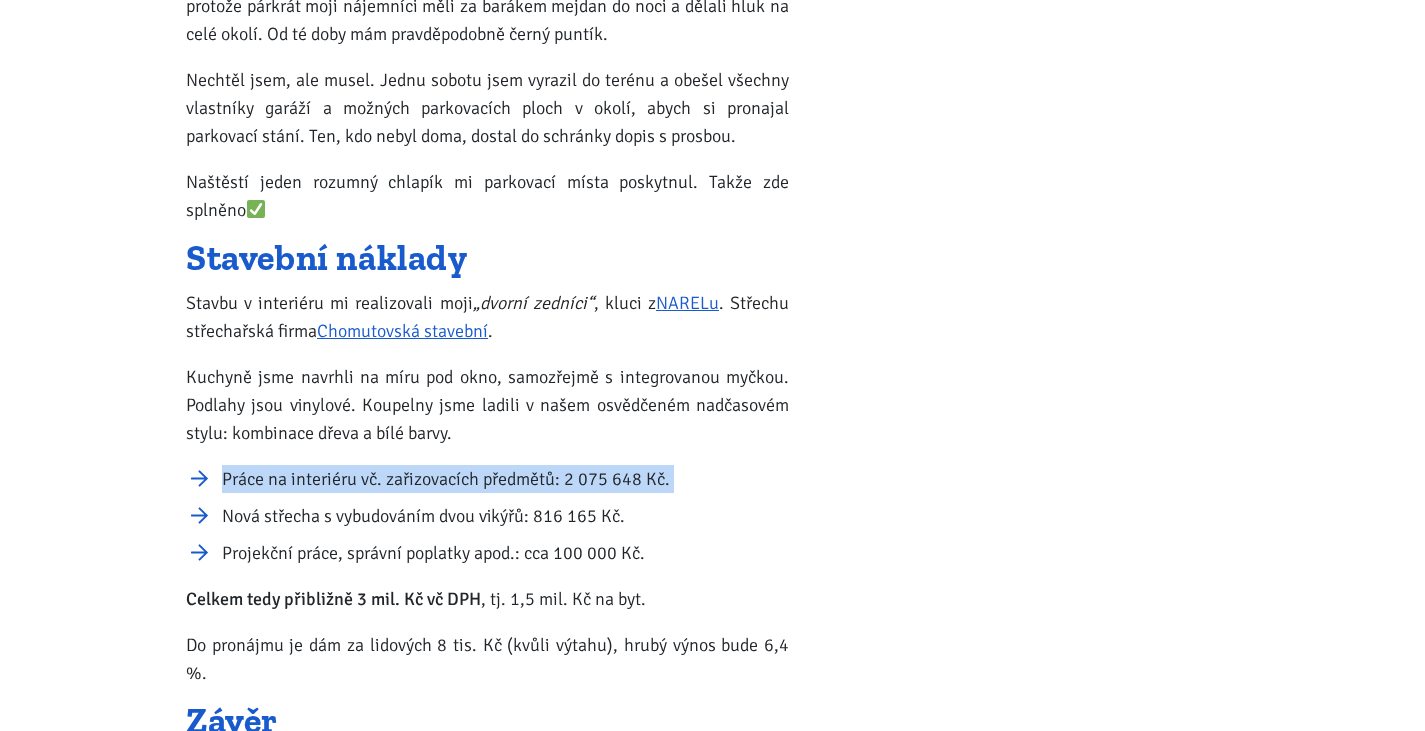click on "Práce na interiéru vč. zařizovacích předmětů: 2 075 648 Kč." at bounding box center [505, 479] 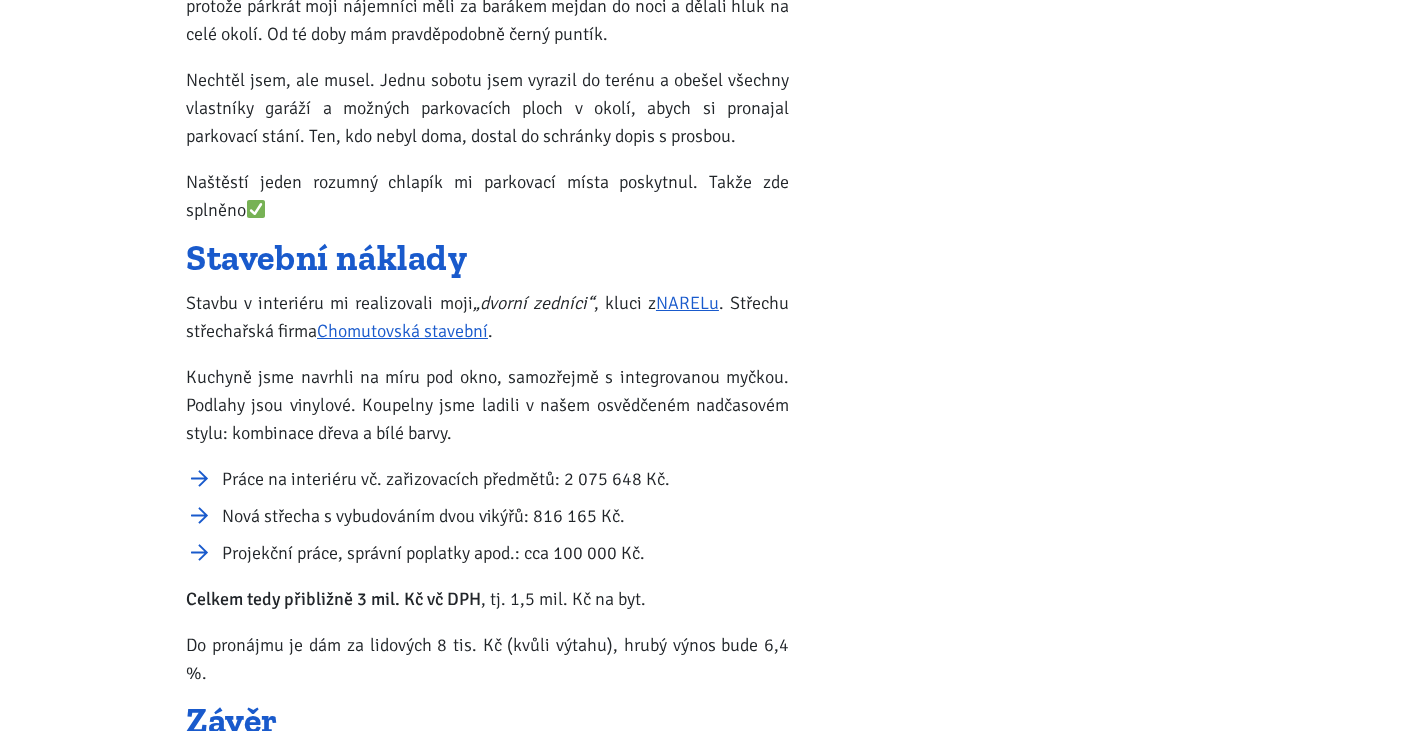 click on "Nová střecha s vybudováním dvou vikýřů: 816 165 Kč." at bounding box center [505, 516] 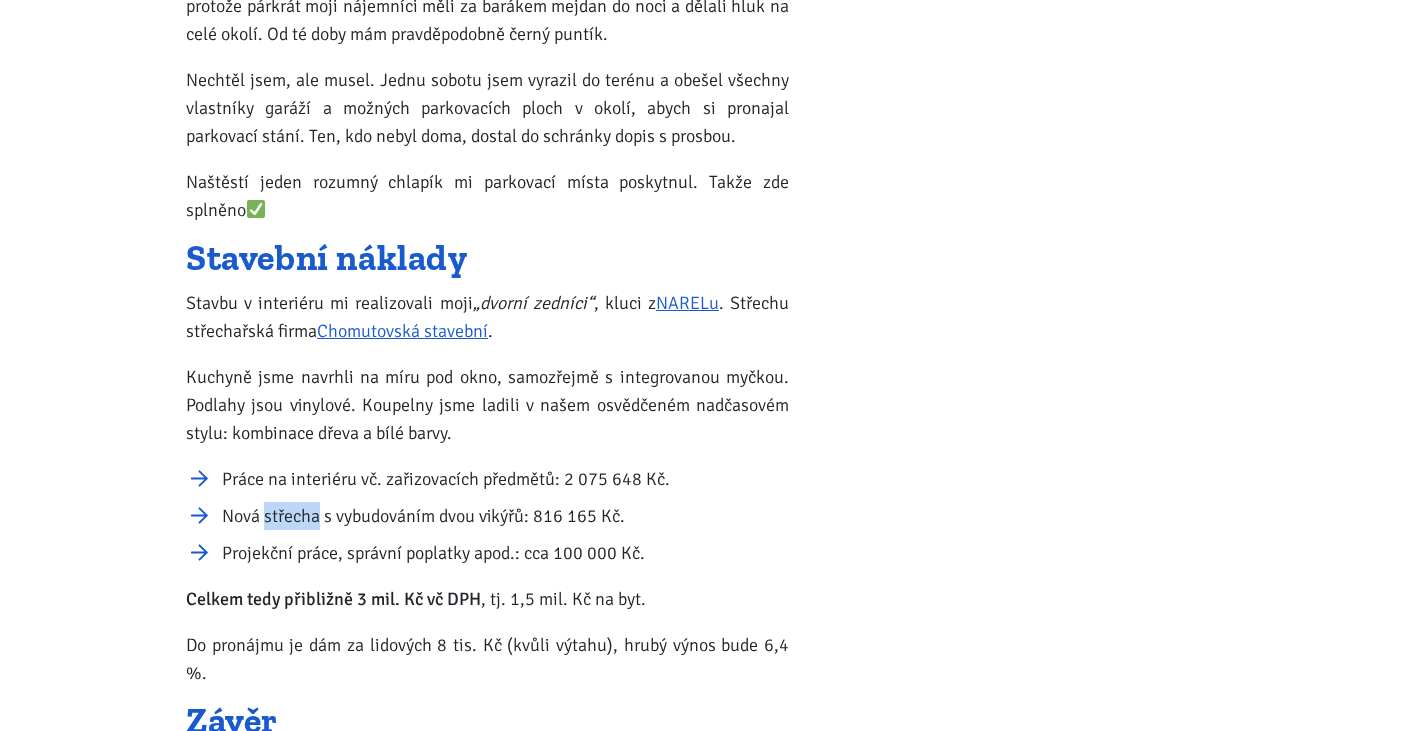 click on "Nová střecha s vybudováním dvou vikýřů: 816 165 Kč." at bounding box center (505, 516) 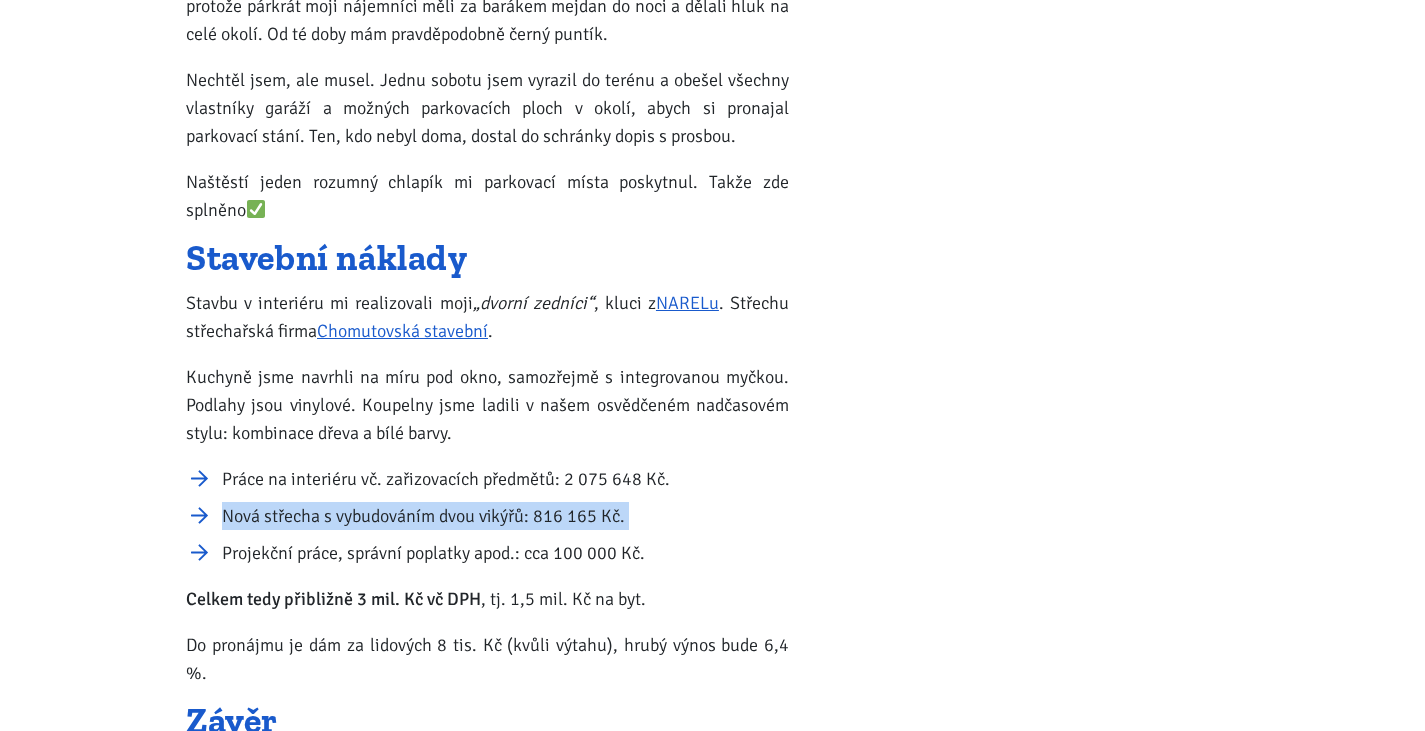 click on "Nová střecha s vybudováním dvou vikýřů: 816 165 Kč." at bounding box center (505, 516) 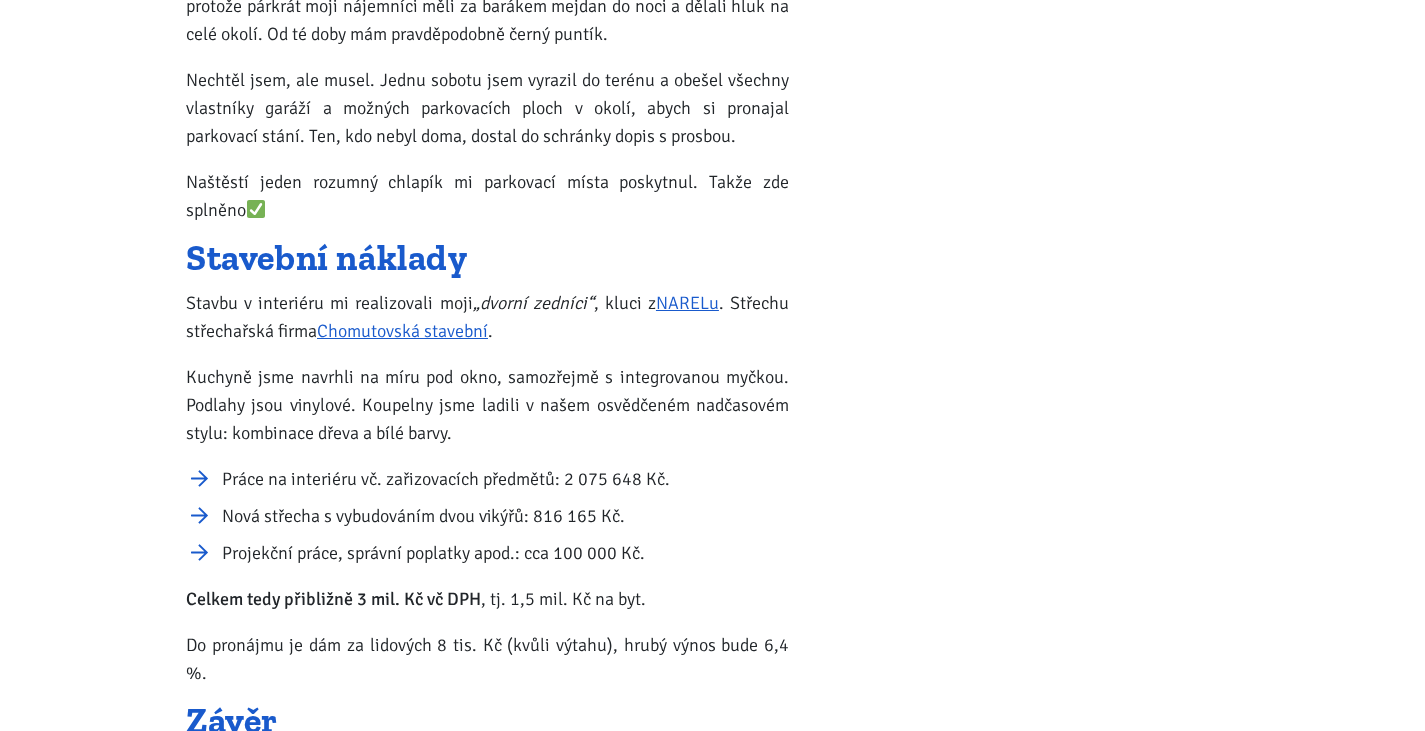 click on "Celkem tedy přibližně 3 mil. Kč vč DPH , tj. 1,5 mil. Kč na byt." at bounding box center [487, 599] 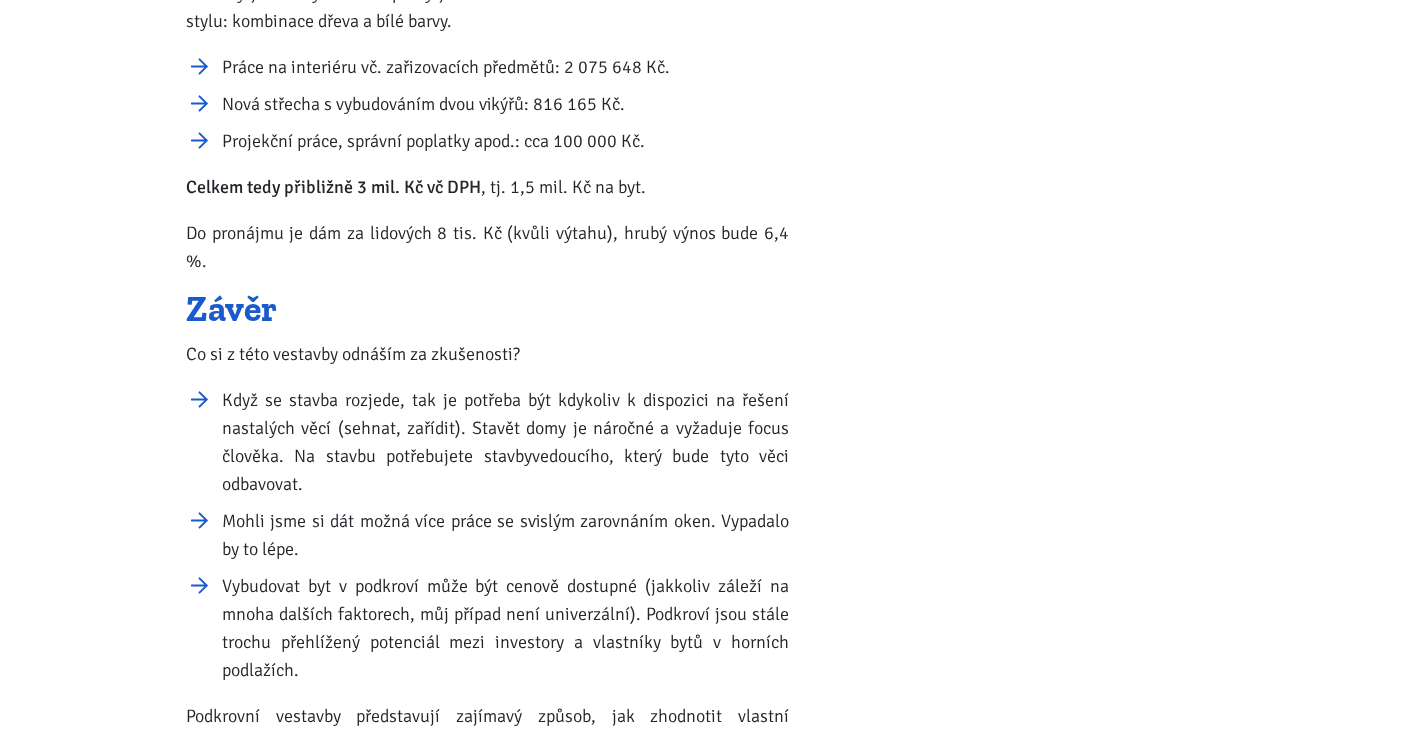 scroll, scrollTop: 2528, scrollLeft: 0, axis: vertical 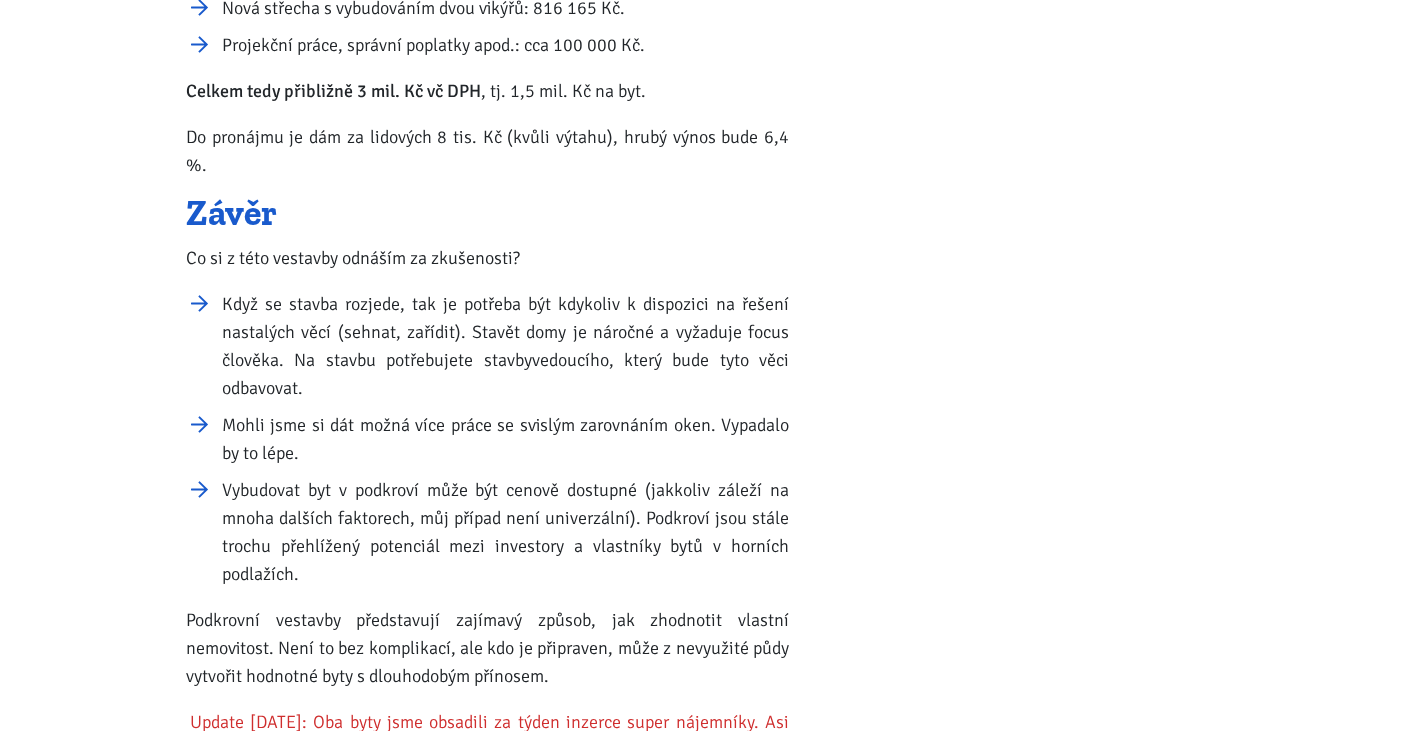 click on "Mohli jsme si dát možná více práce se svislým zarovnáním oken. Vypadalo by to lépe." at bounding box center [505, 439] 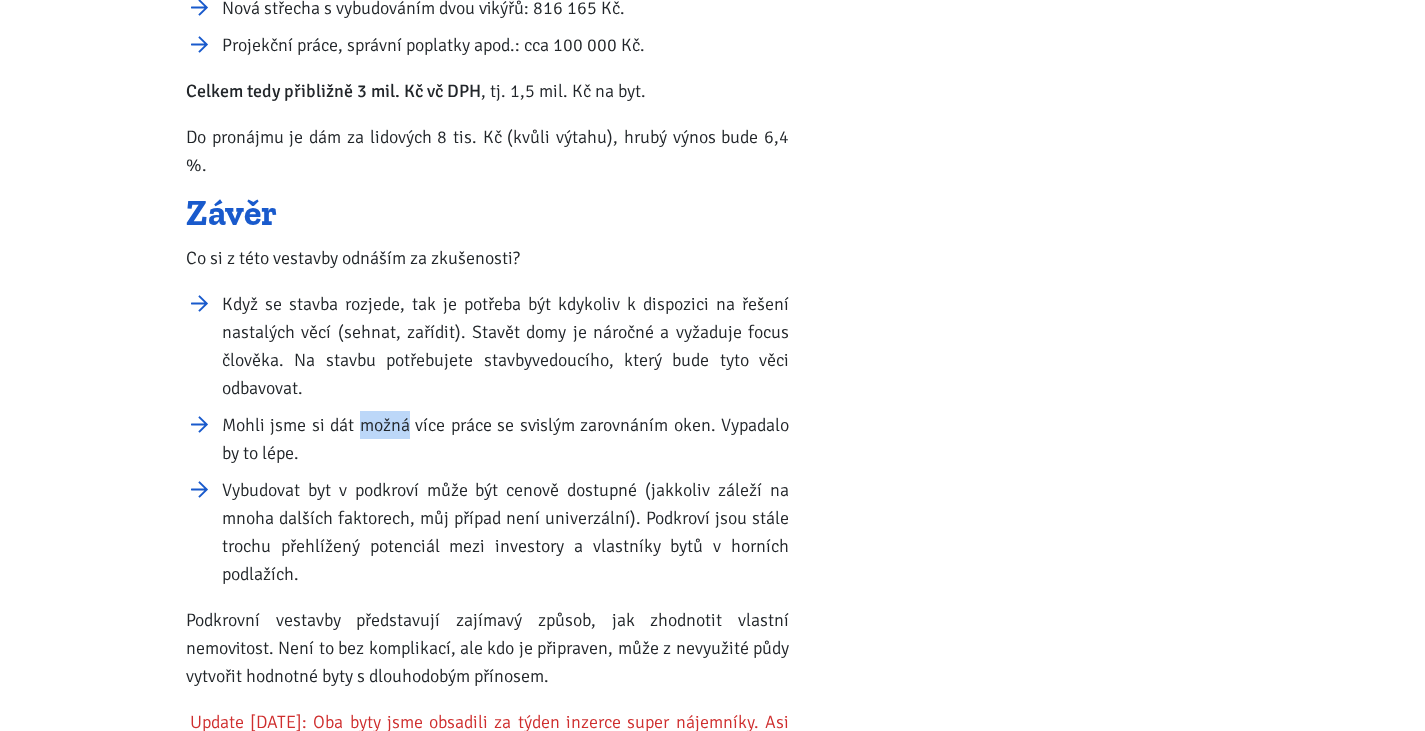 click on "Mohli jsme si dát možná více práce se svislým zarovnáním oken. Vypadalo by to lépe." at bounding box center (505, 439) 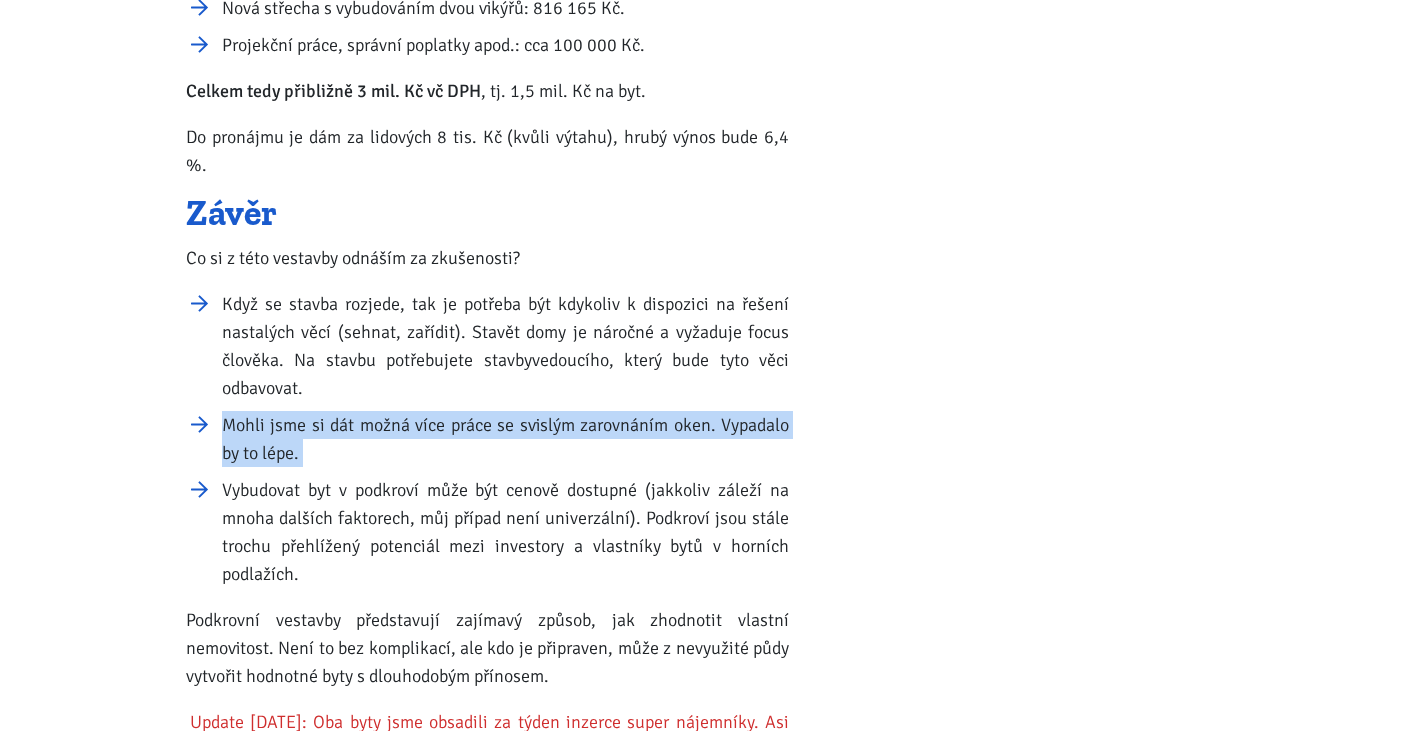 click on "Mohli jsme si dát možná více práce se svislým zarovnáním oken. Vypadalo by to lépe." at bounding box center [505, 439] 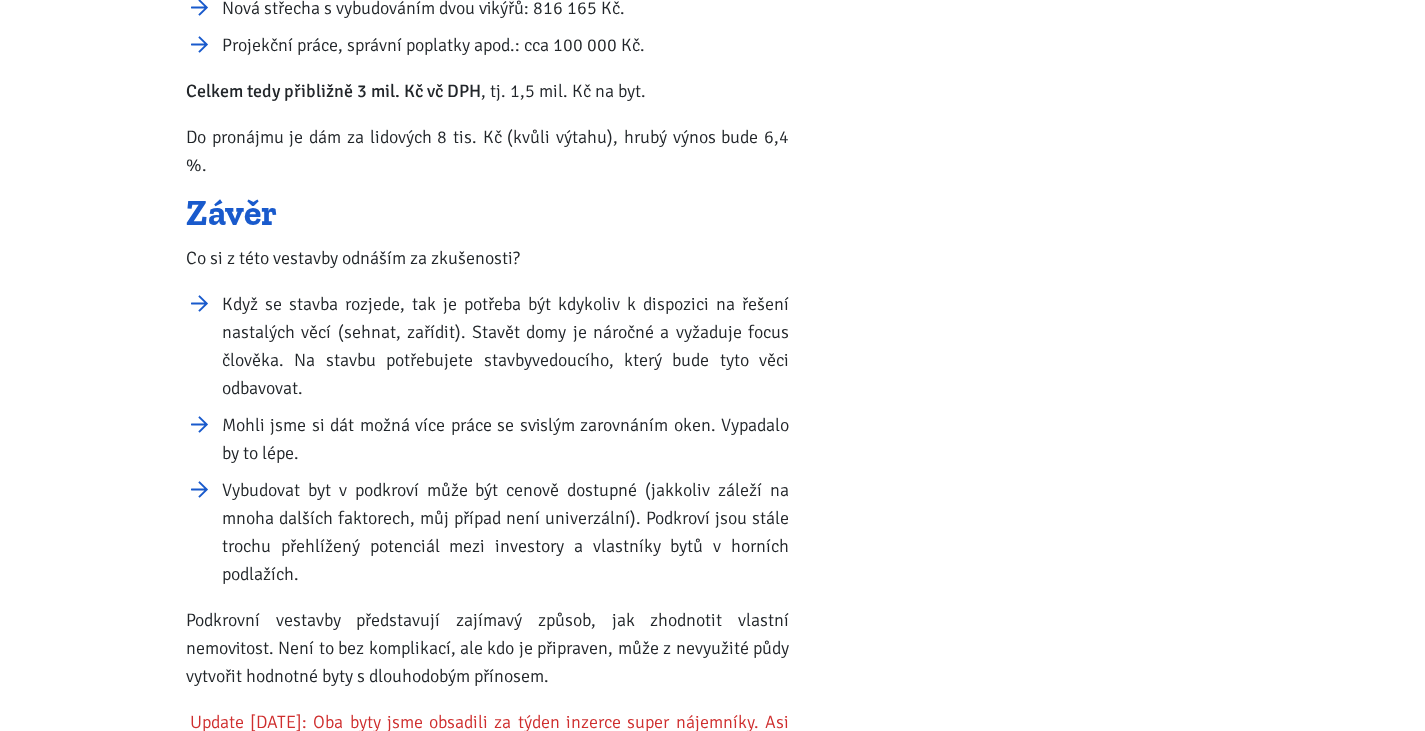 click on "Vybudovat byt v podkroví může být cenově dostupné (jakkoliv záleží na mnoha dalších faktorech, můj případ není univerzální). Podkroví jsou stále trochu přehlížený potenciál mezi investory a vlastníky bytů v horních podlažích." at bounding box center (505, 532) 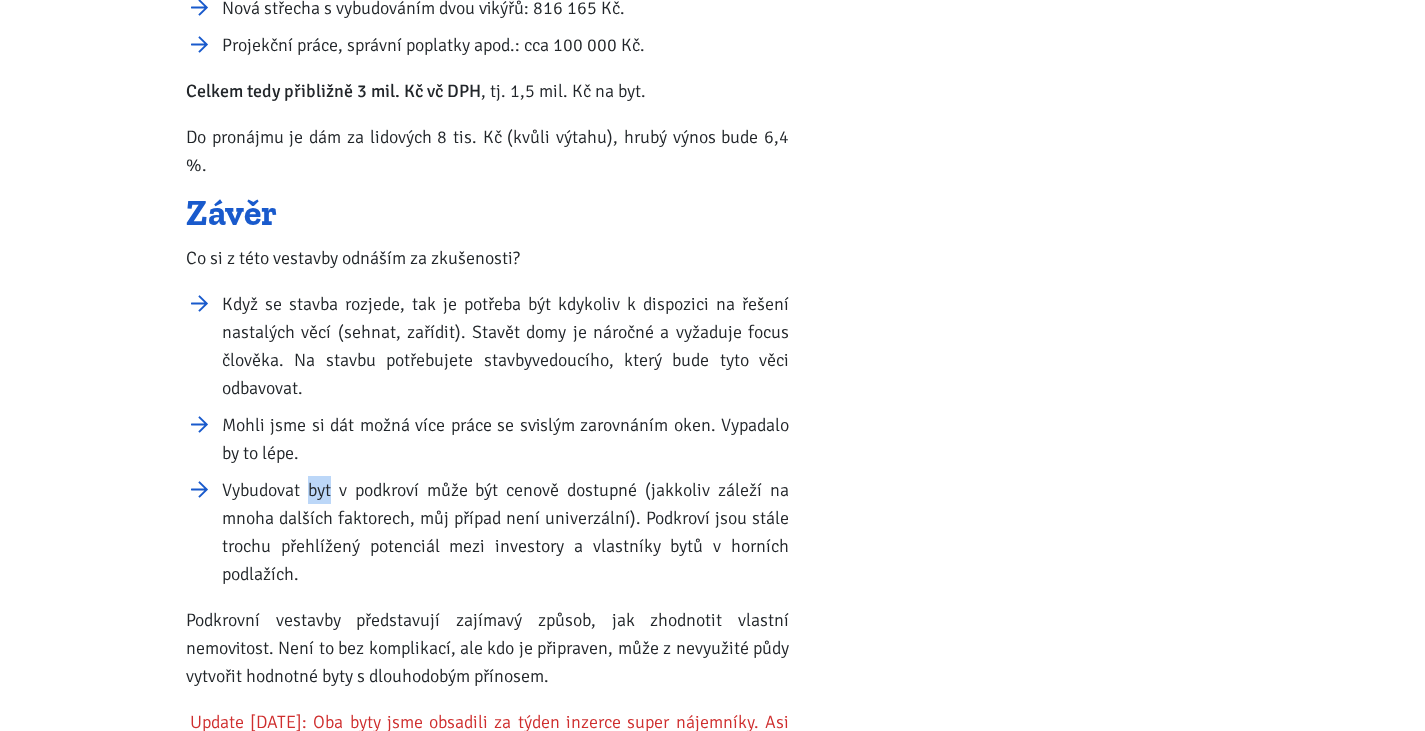 click on "Vybudovat byt v podkroví může být cenově dostupné (jakkoliv záleží na mnoha dalších faktorech, můj případ není univerzální). Podkroví jsou stále trochu přehlížený potenciál mezi investory a vlastníky bytů v horních podlažích." at bounding box center (505, 532) 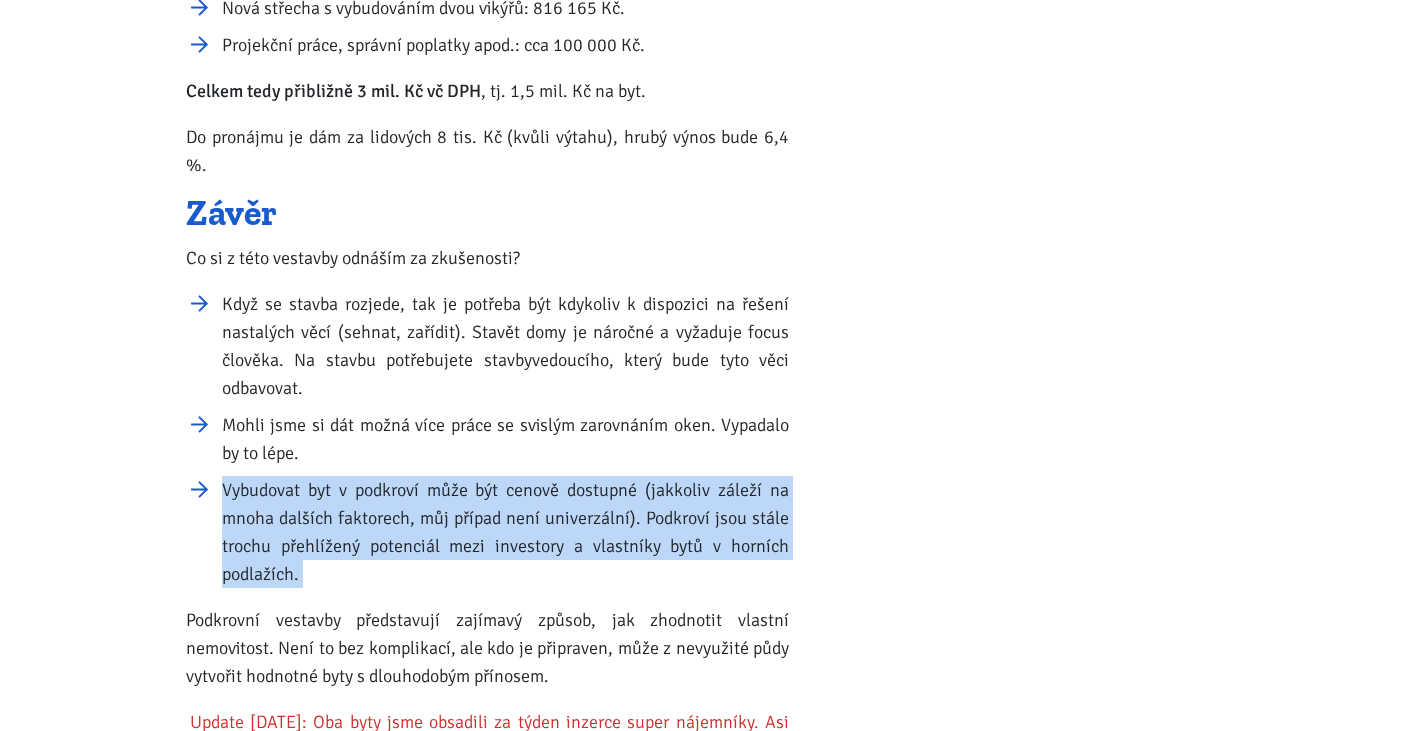 click on "Vybudovat byt v podkroví může být cenově dostupné (jakkoliv záleží na mnoha dalších faktorech, můj případ není univerzální). Podkroví jsou stále trochu přehlížený potenciál mezi investory a vlastníky bytů v horních podlažích." at bounding box center [505, 532] 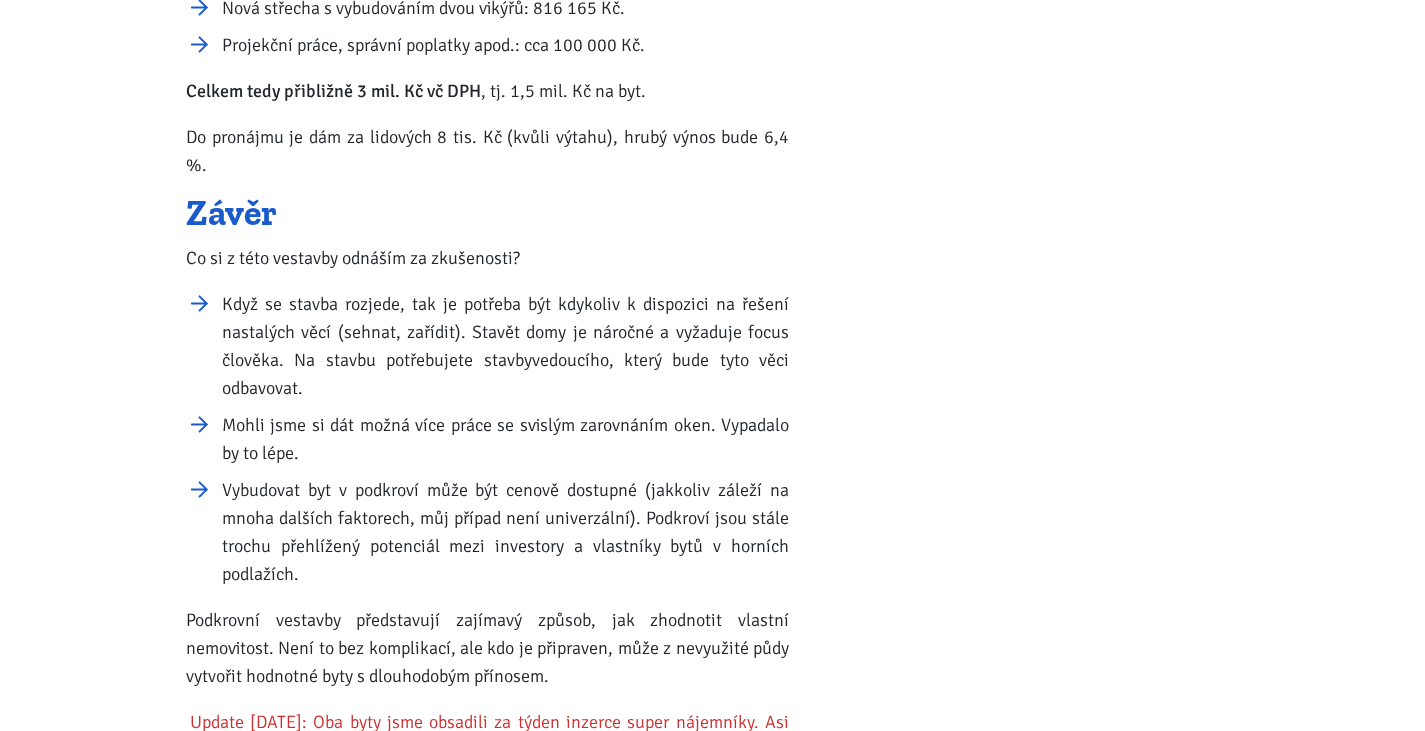 click on "Podkrovní vestavby představují zajímavý způsob, jak zhodnotit vlastní nemovitost. Není to bez komplikací, ale kdo je připraven, může z nevyužité půdy vytvořit hodnotné byty s dlouhodobým přínosem." at bounding box center (487, 648) 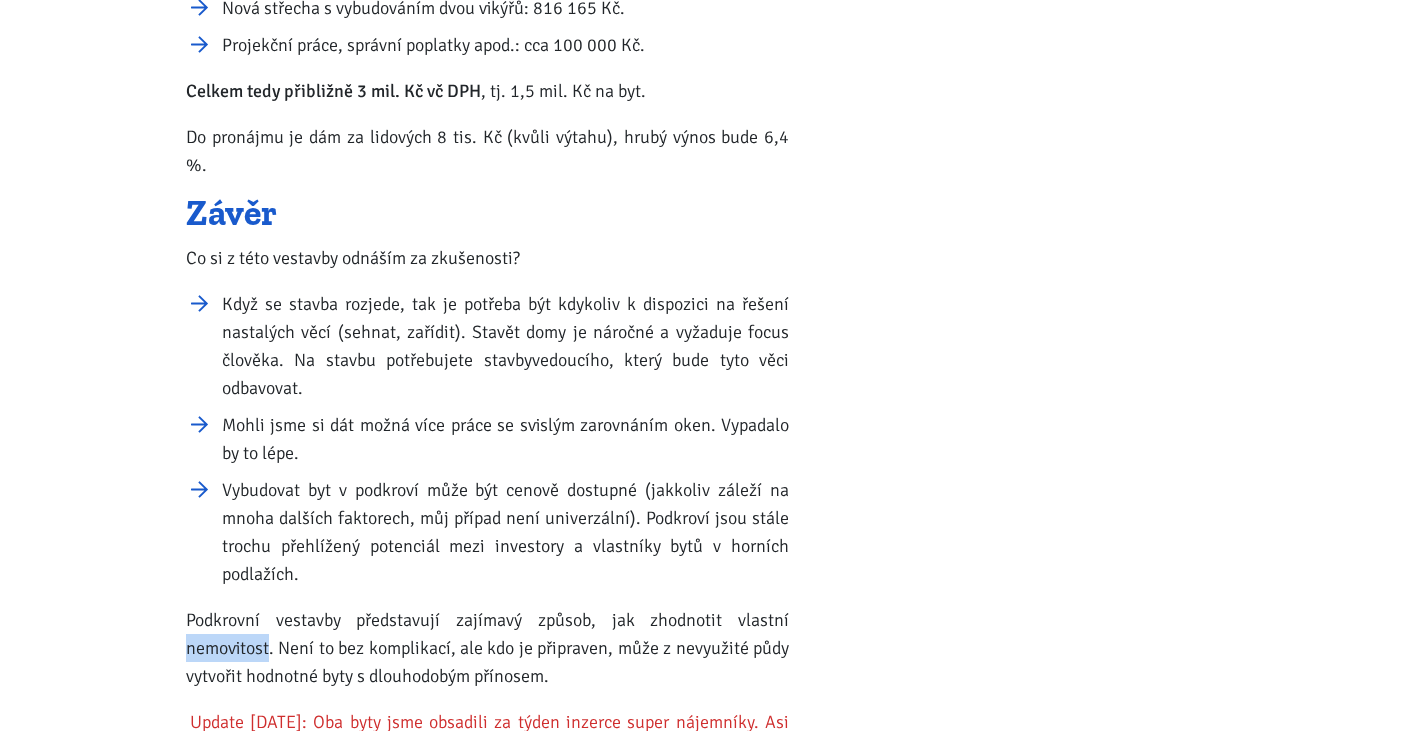 click on "Podkrovní vestavby představují zajímavý způsob, jak zhodnotit vlastní nemovitost. Není to bez komplikací, ale kdo je připraven, může z nevyužité půdy vytvořit hodnotné byty s dlouhodobým přínosem." at bounding box center (487, 648) 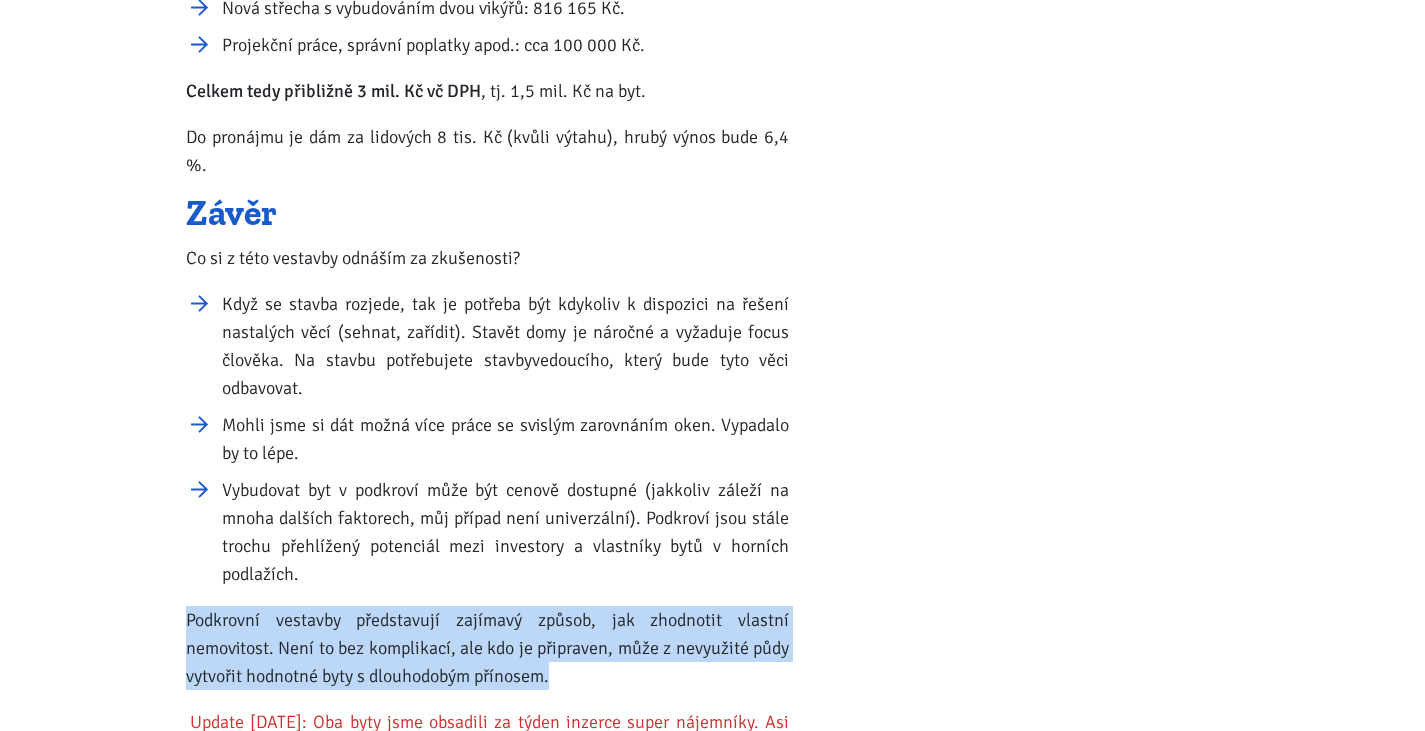 click on "Podkrovní vestavby představují zajímavý způsob, jak zhodnotit vlastní nemovitost. Není to bez komplikací, ale kdo je připraven, může z nevyužité půdy vytvořit hodnotné byty s dlouhodobým přínosem." at bounding box center [487, 648] 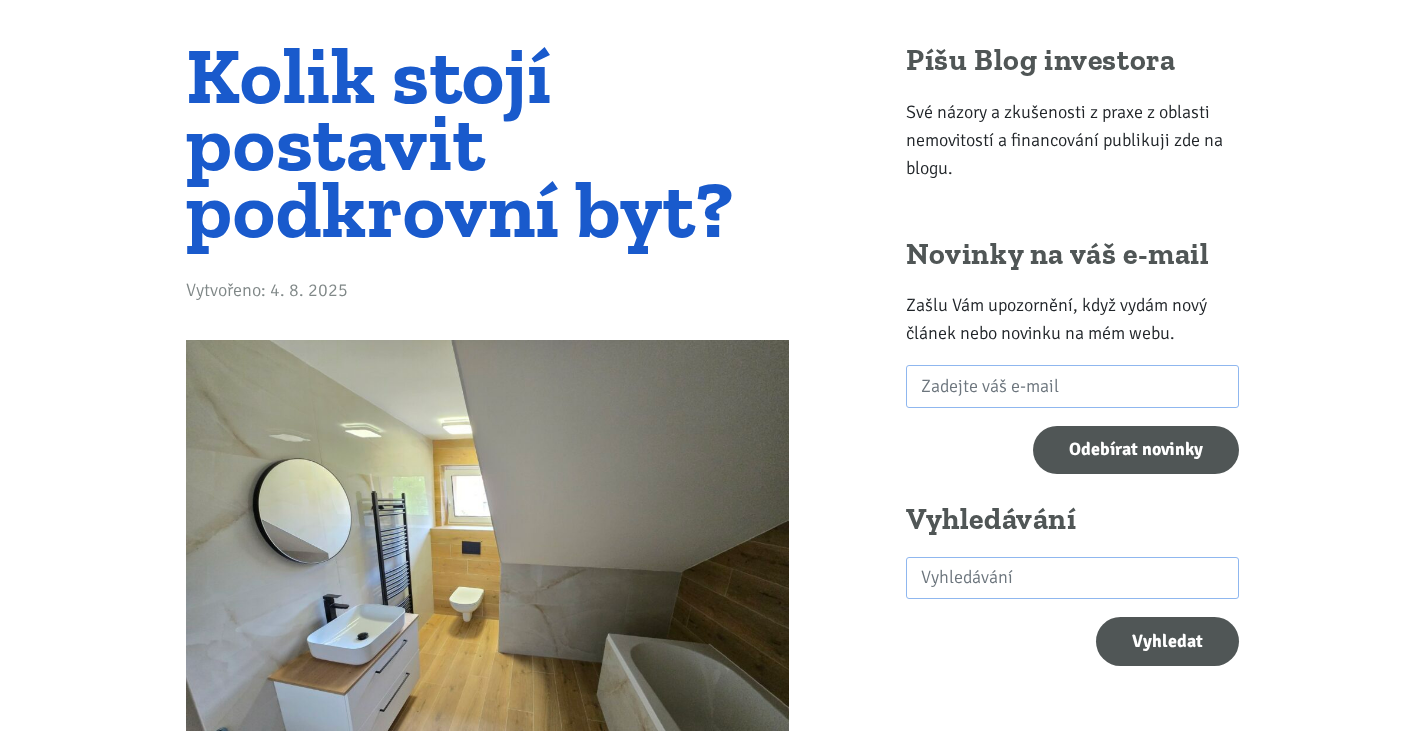 scroll, scrollTop: 0, scrollLeft: 0, axis: both 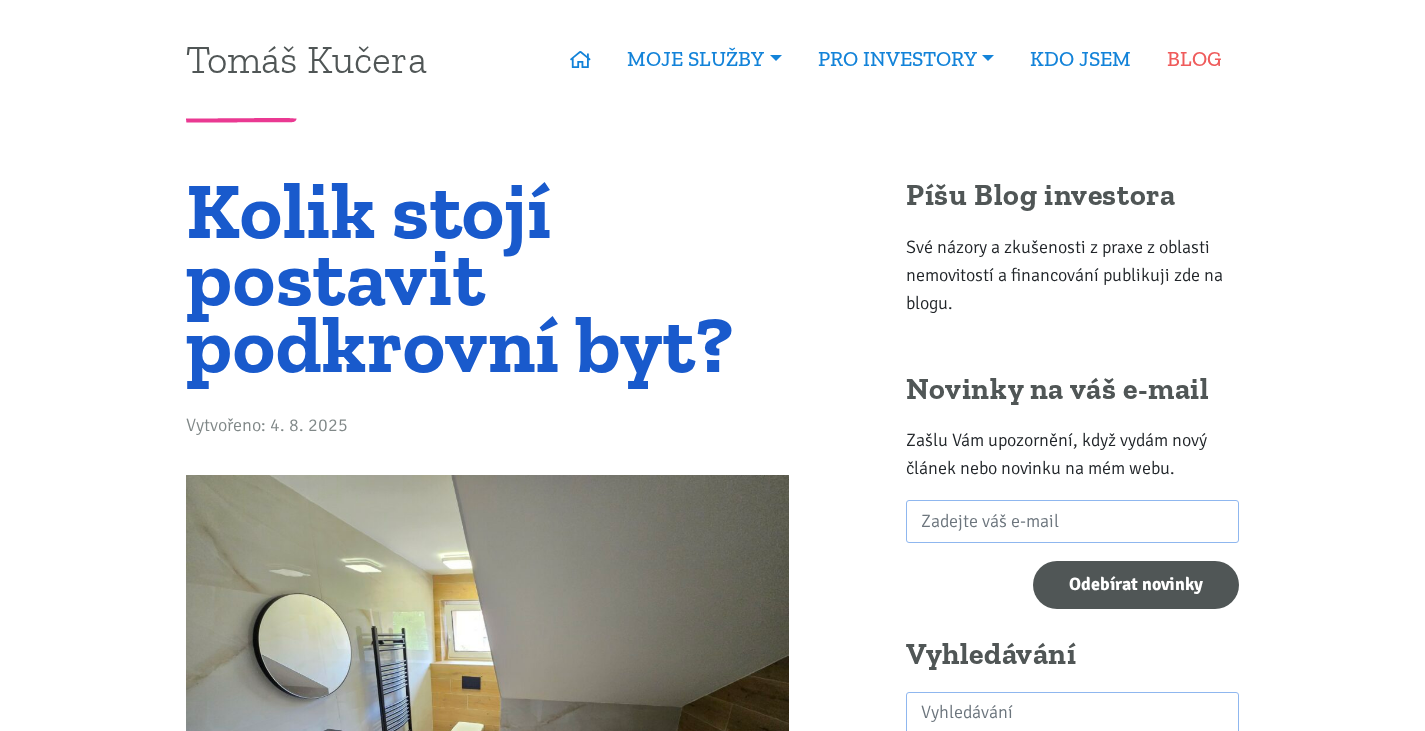 click on "BLOG" at bounding box center (1194, 59) 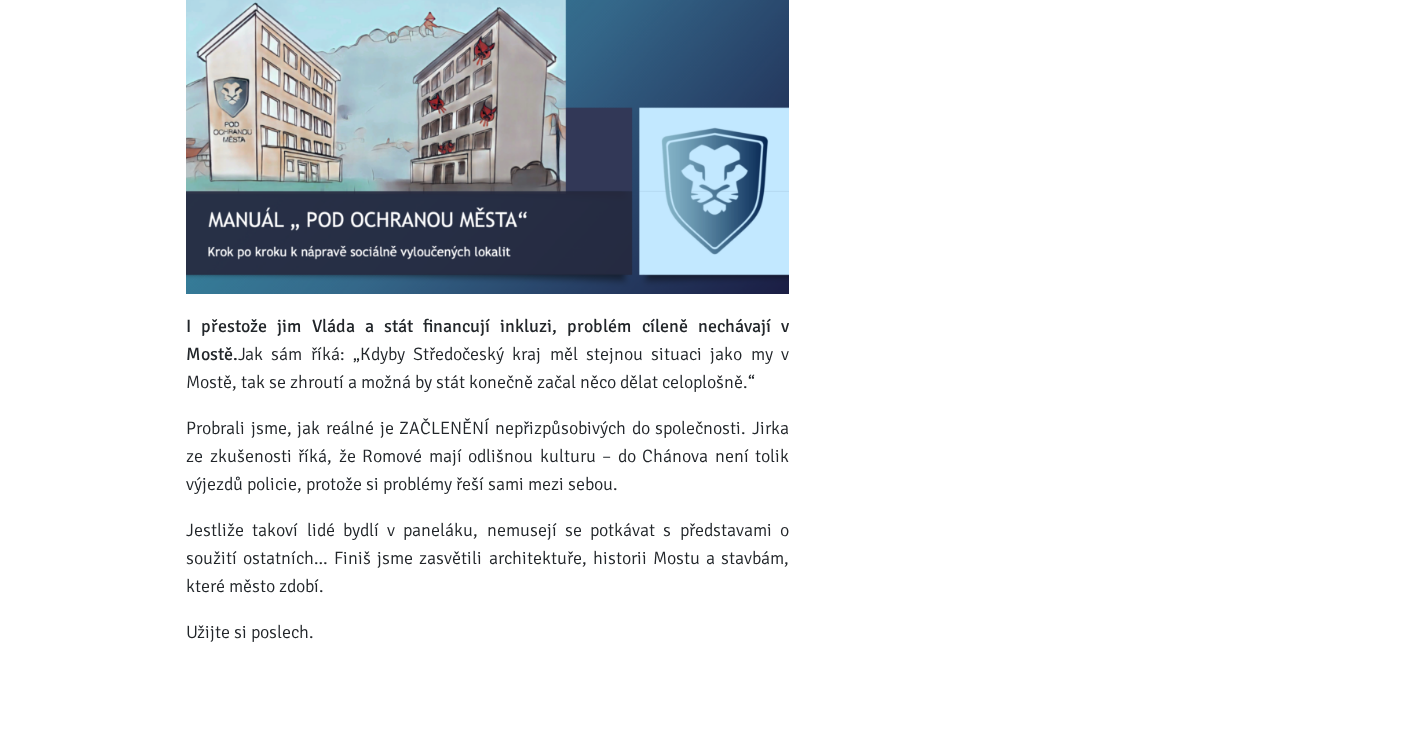 scroll, scrollTop: 15011, scrollLeft: 0, axis: vertical 